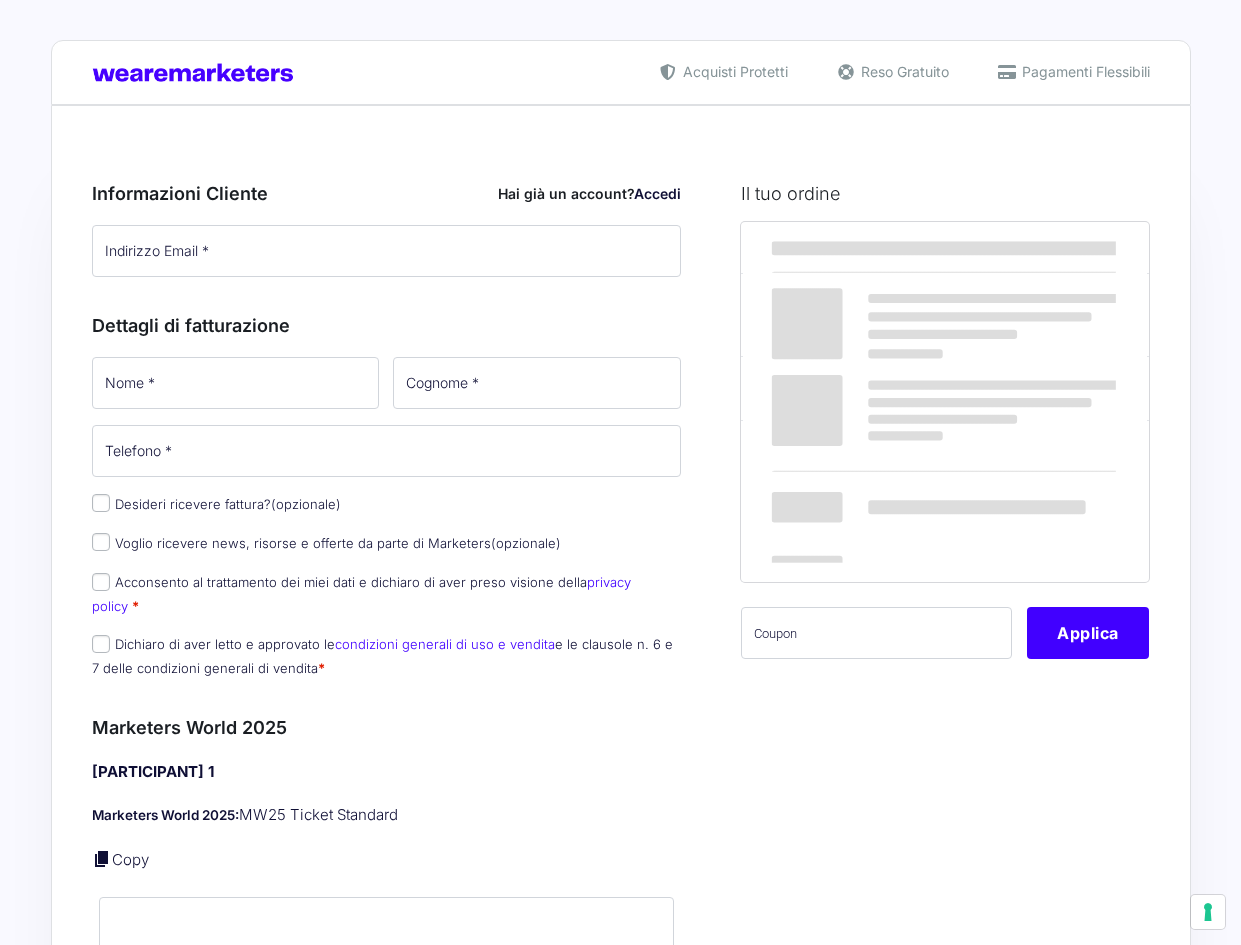 scroll, scrollTop: 0, scrollLeft: 0, axis: both 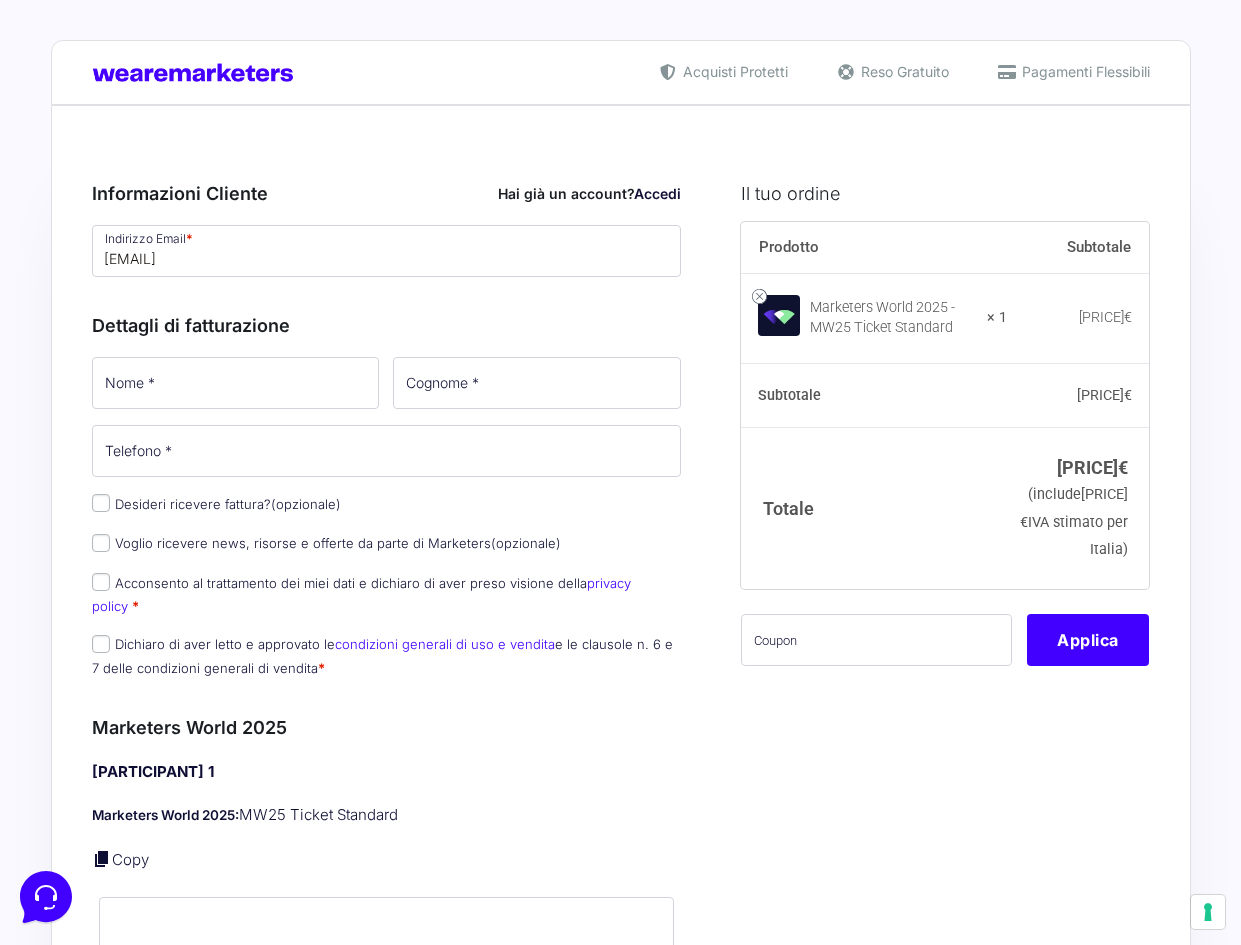 type on "[EMAIL]" 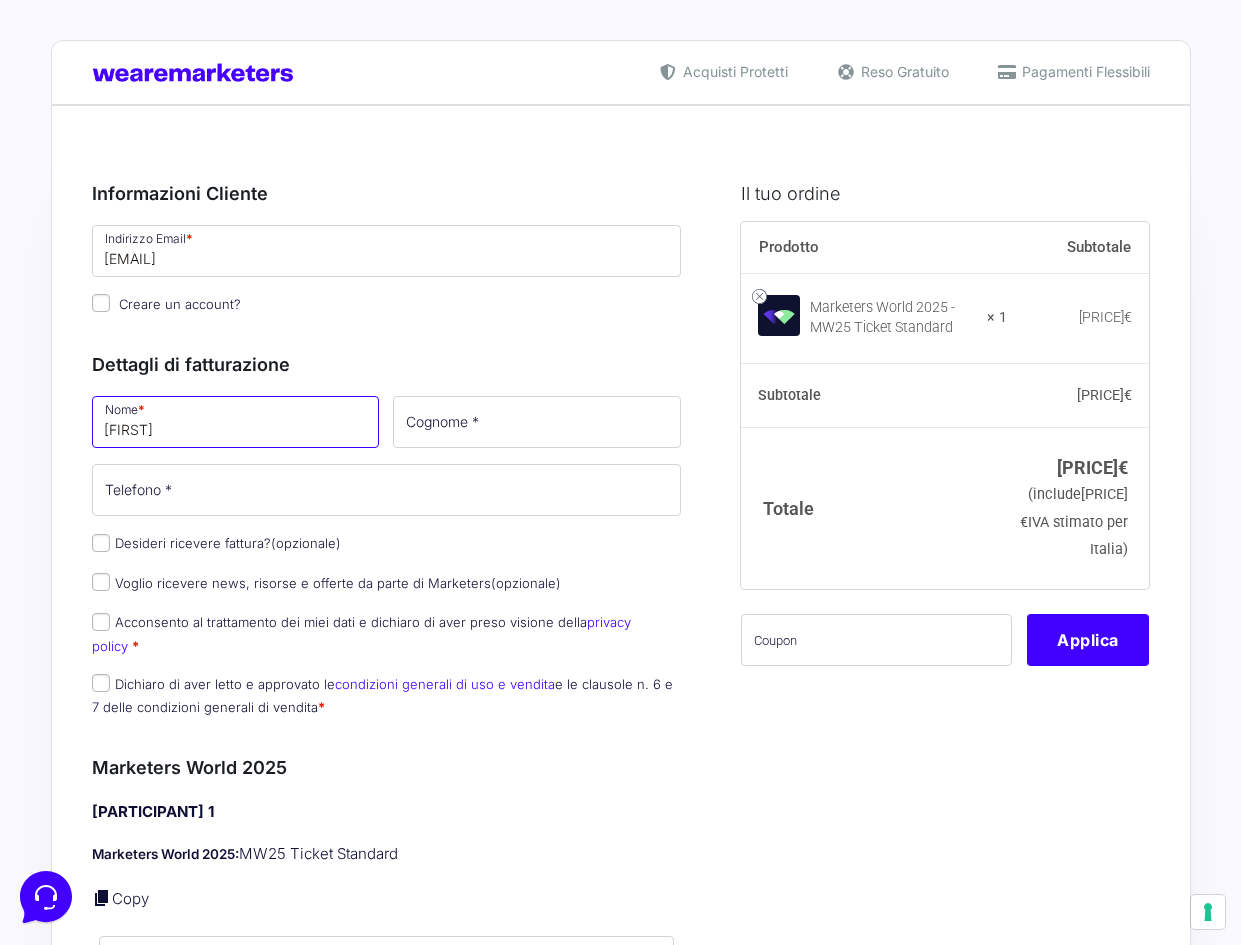 type on "[FIRST]" 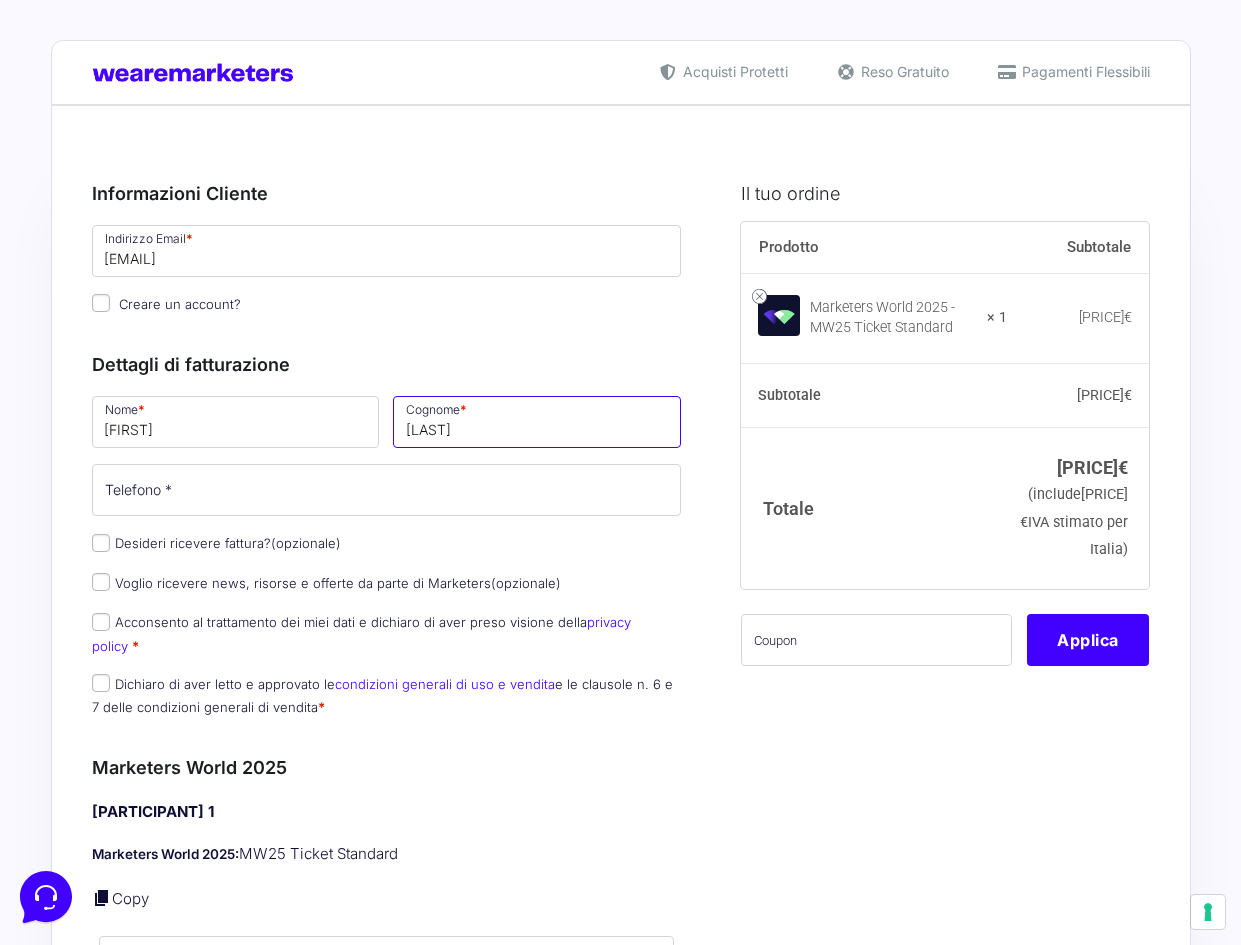 type on "[LAST]" 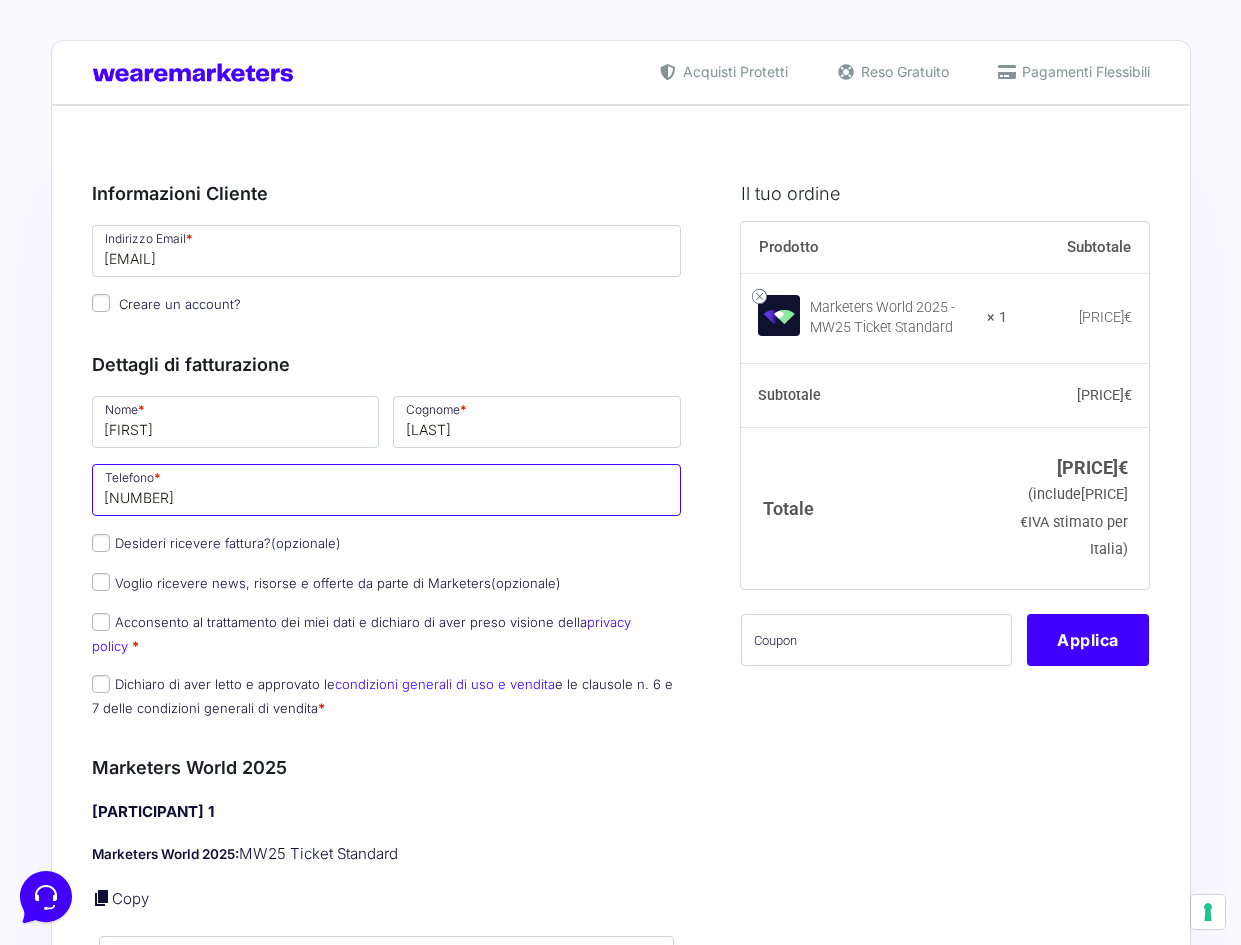 scroll, scrollTop: 0, scrollLeft: 0, axis: both 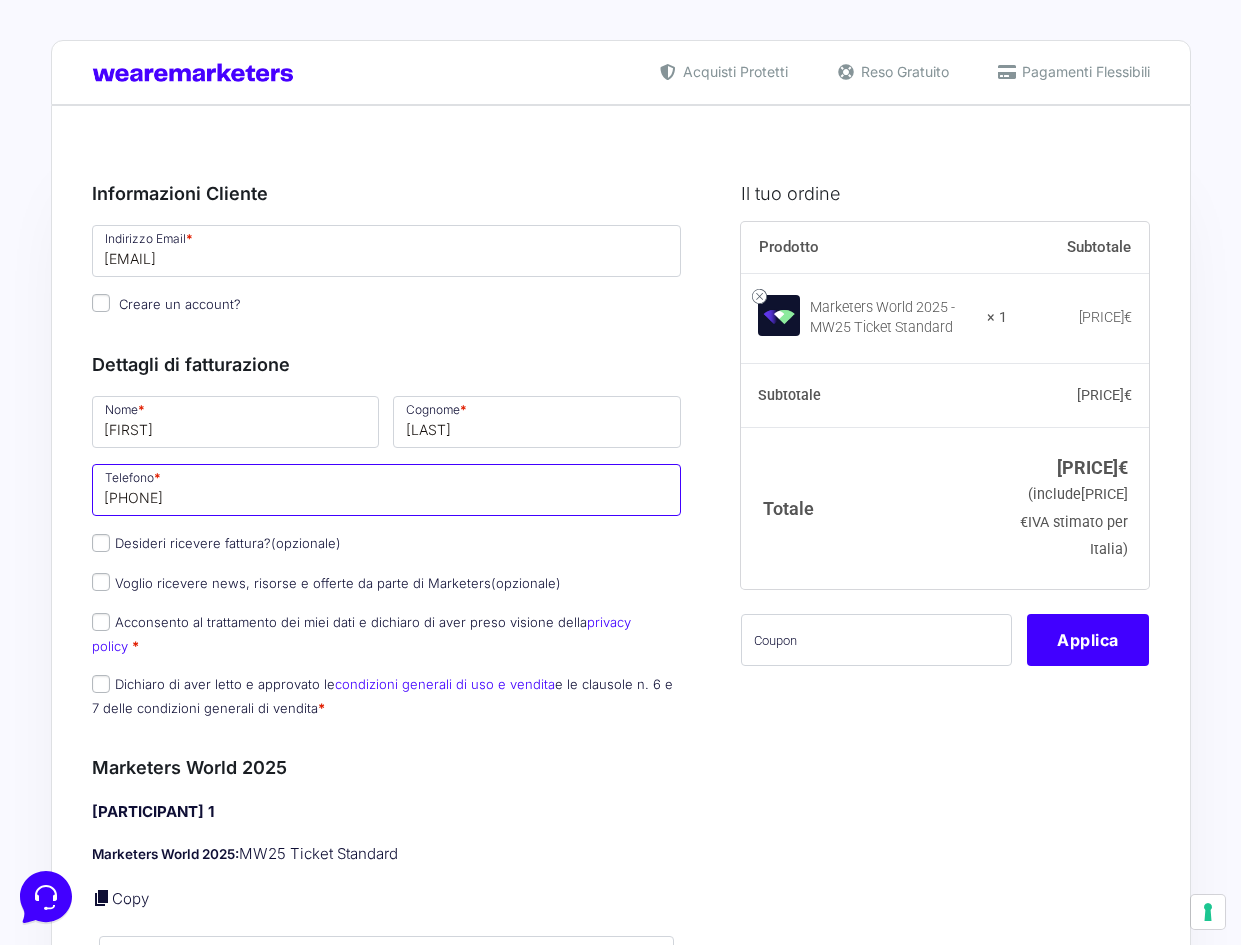 type on "[PHONE]" 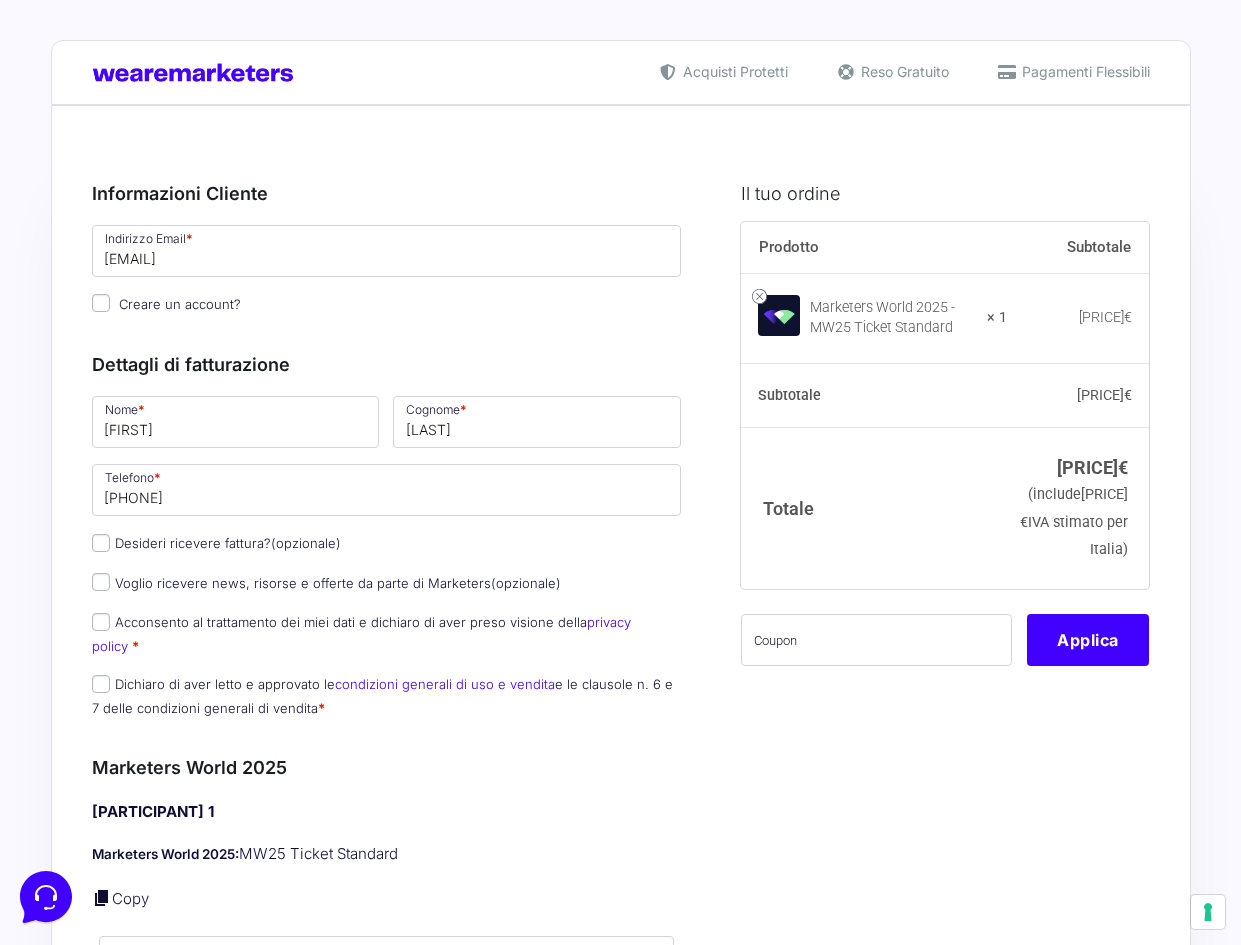 click on "Riepilogo Ordine
[PRICE]
Prodotto
Subtotale
Marketers World 2025 - MW25 Ticket Standard  						  × 1
[PRICE]
Subtotale
[PRICE]
Totale
[PRICE]   (include  [PRICE]  IVA stimato per Italia)
Applica
Informazioni Cliente													 Hai già un account?   Accedi
Indirizzo Email  * [EMAIL]
Password  *
Accesso Password dimenticata?
Il login è facoltativo, puoi continuare con il tuo ordine qui sotto.
Creare un account?" at bounding box center (621, 1319) 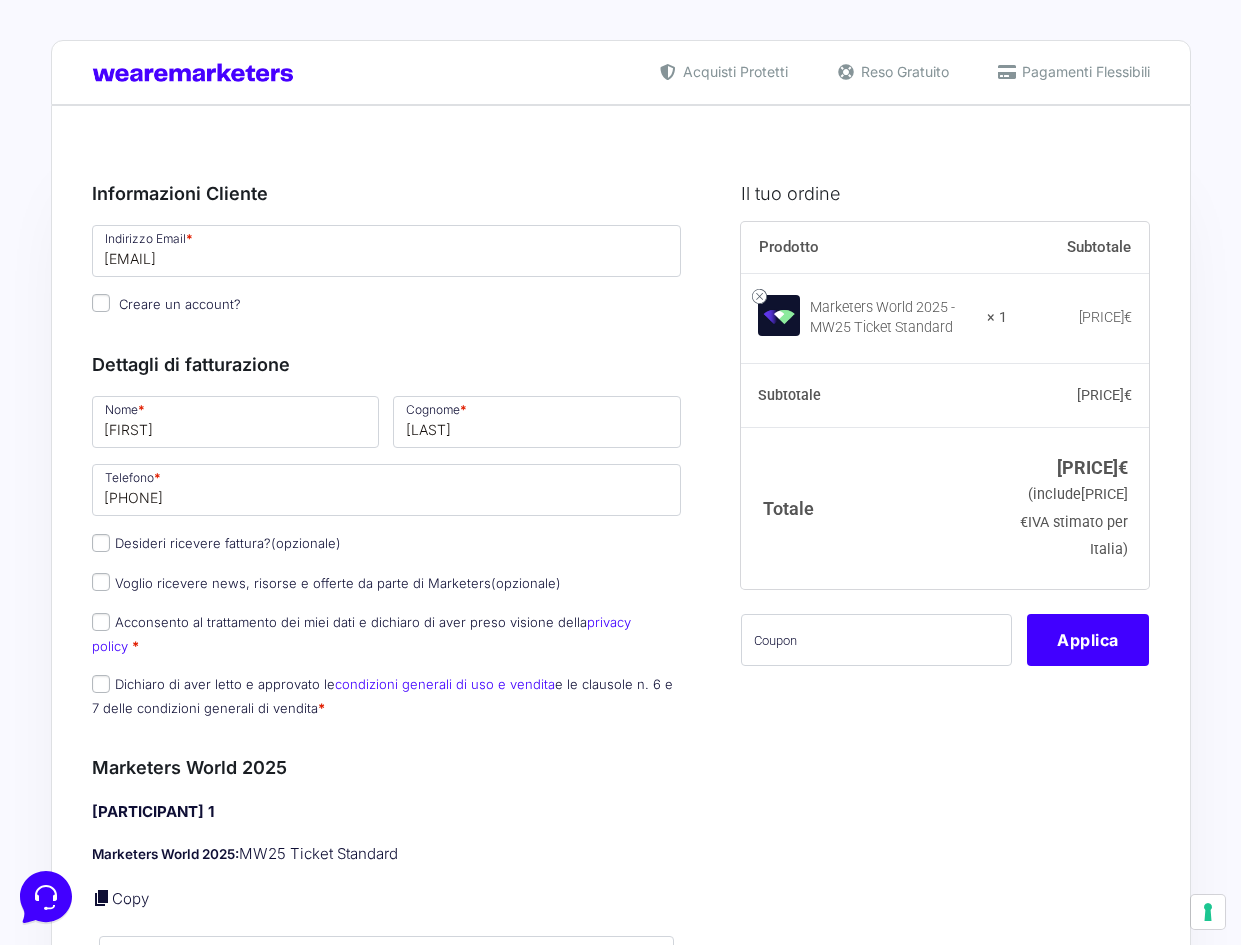 click on "Desideri ricevere fattura?  (opzionale)" at bounding box center [216, 543] 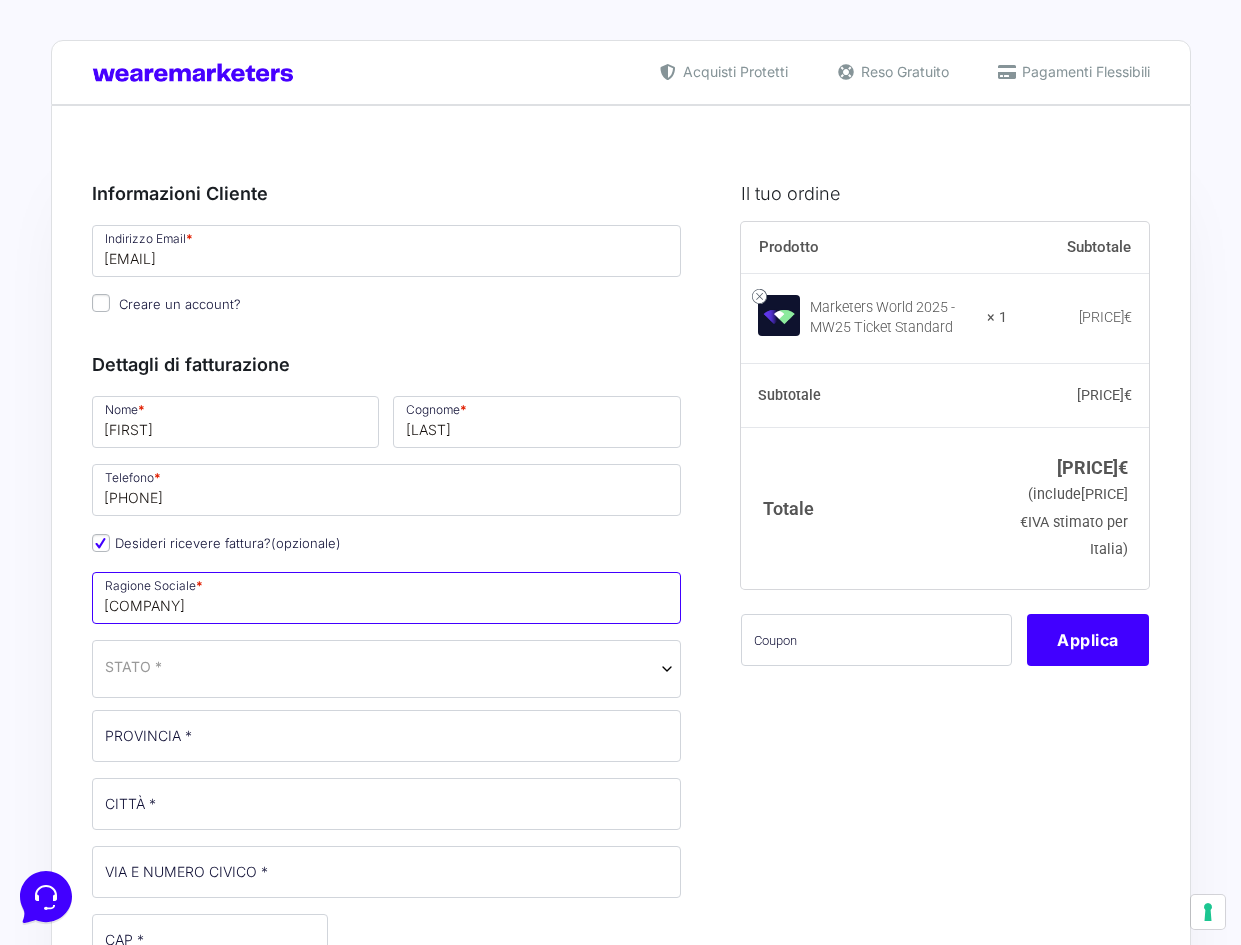type on "[COMPANY]" 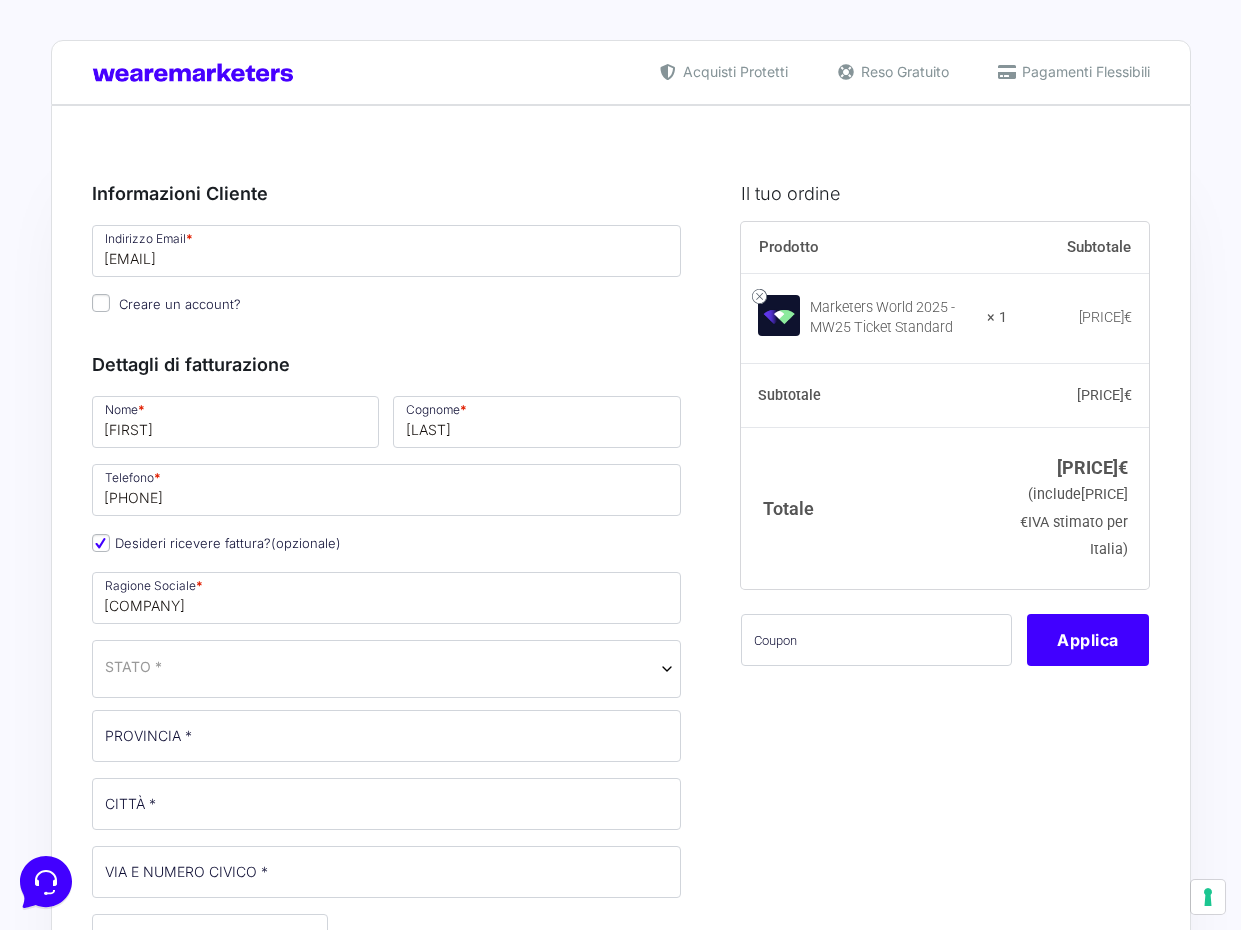 click on "STATO *" at bounding box center [387, 669] 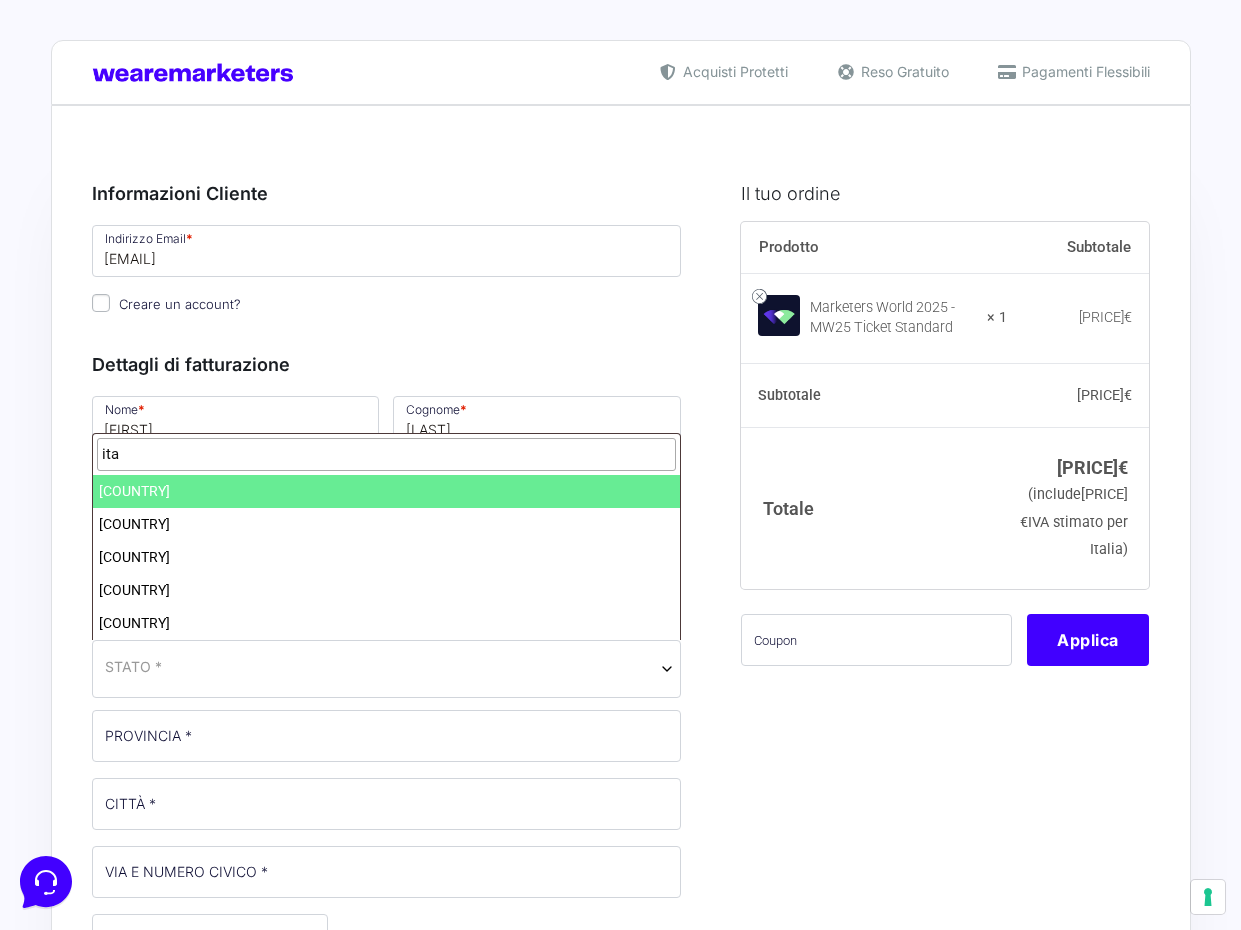 type on "ita" 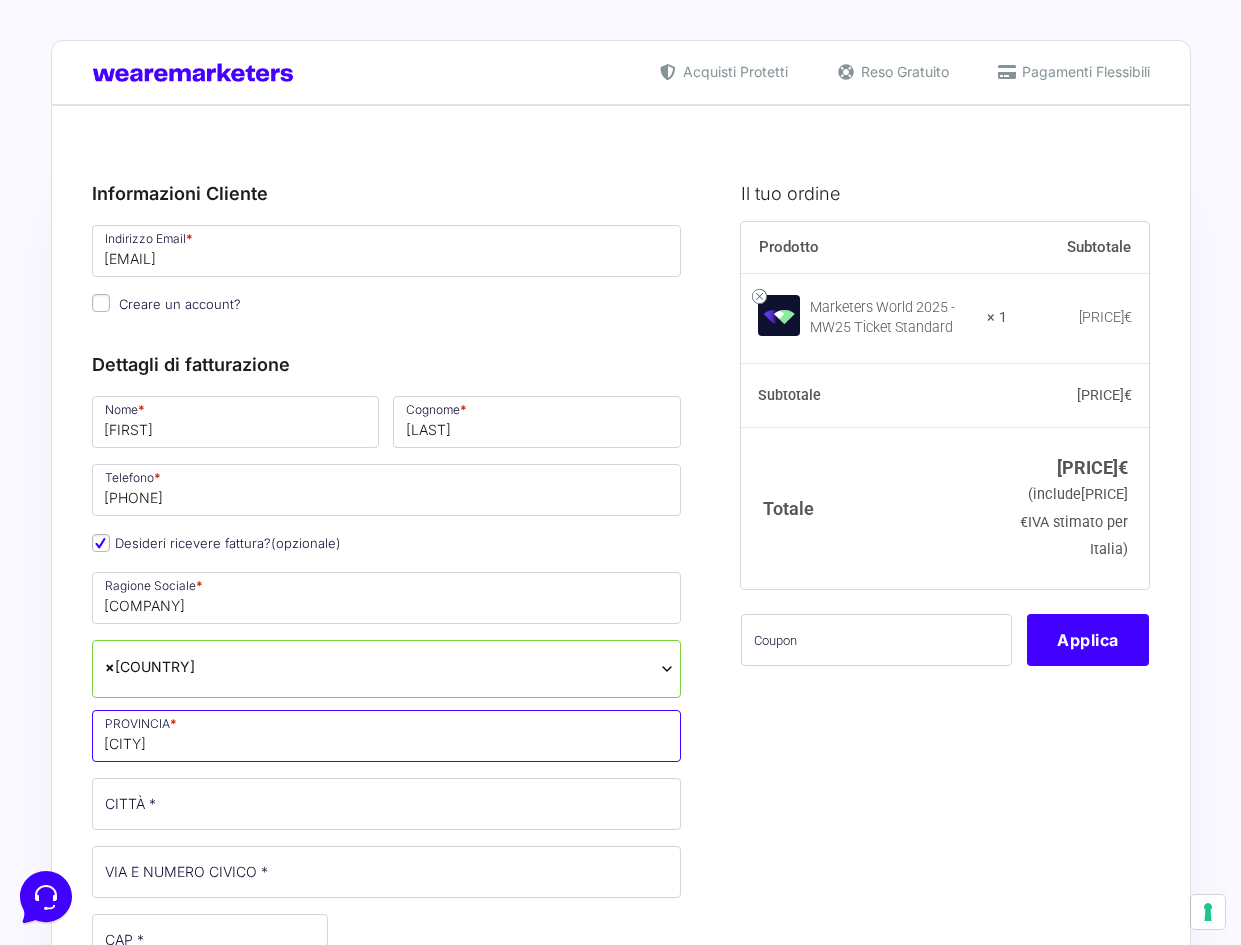 type on "[CITY]" 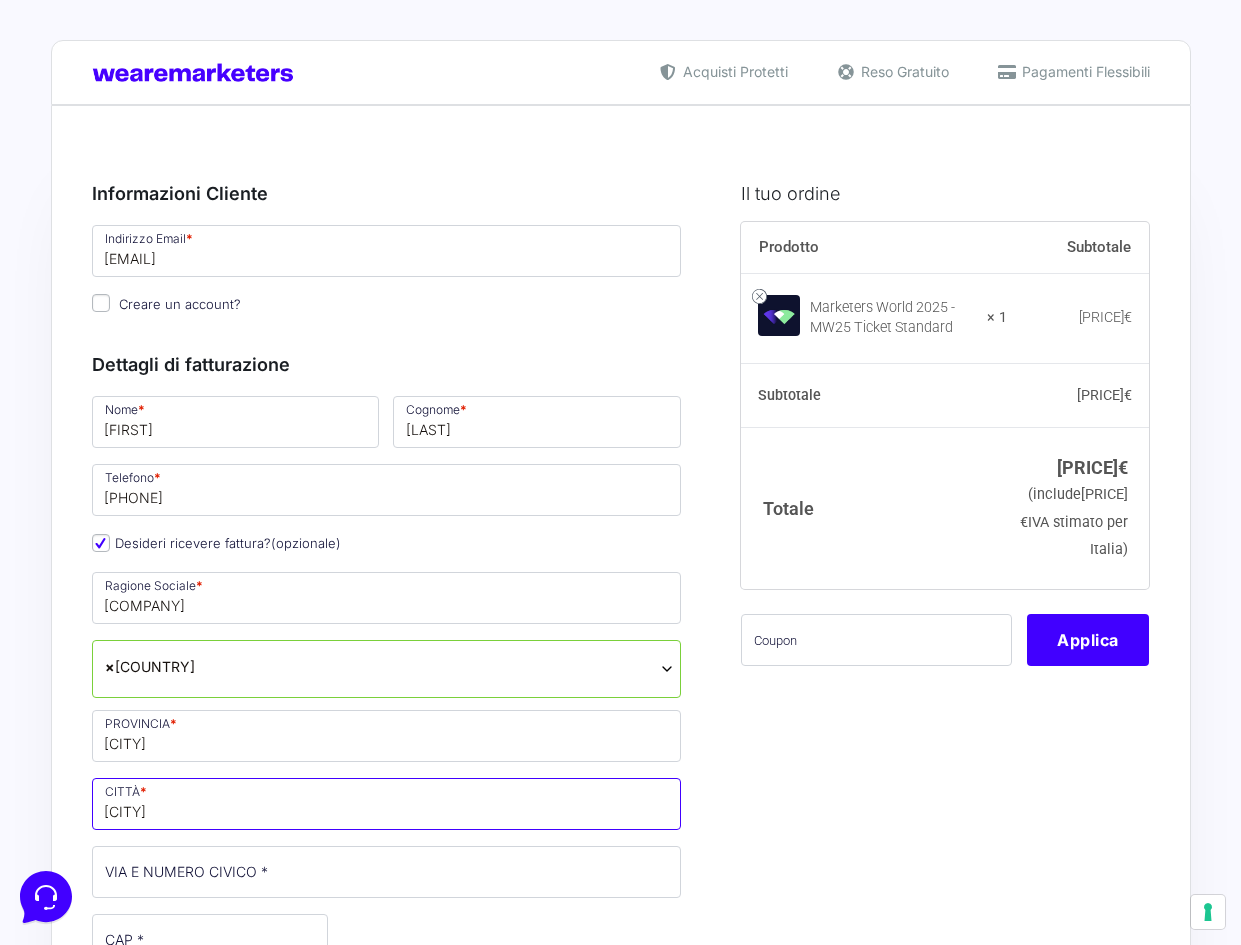 type on "[CITY]" 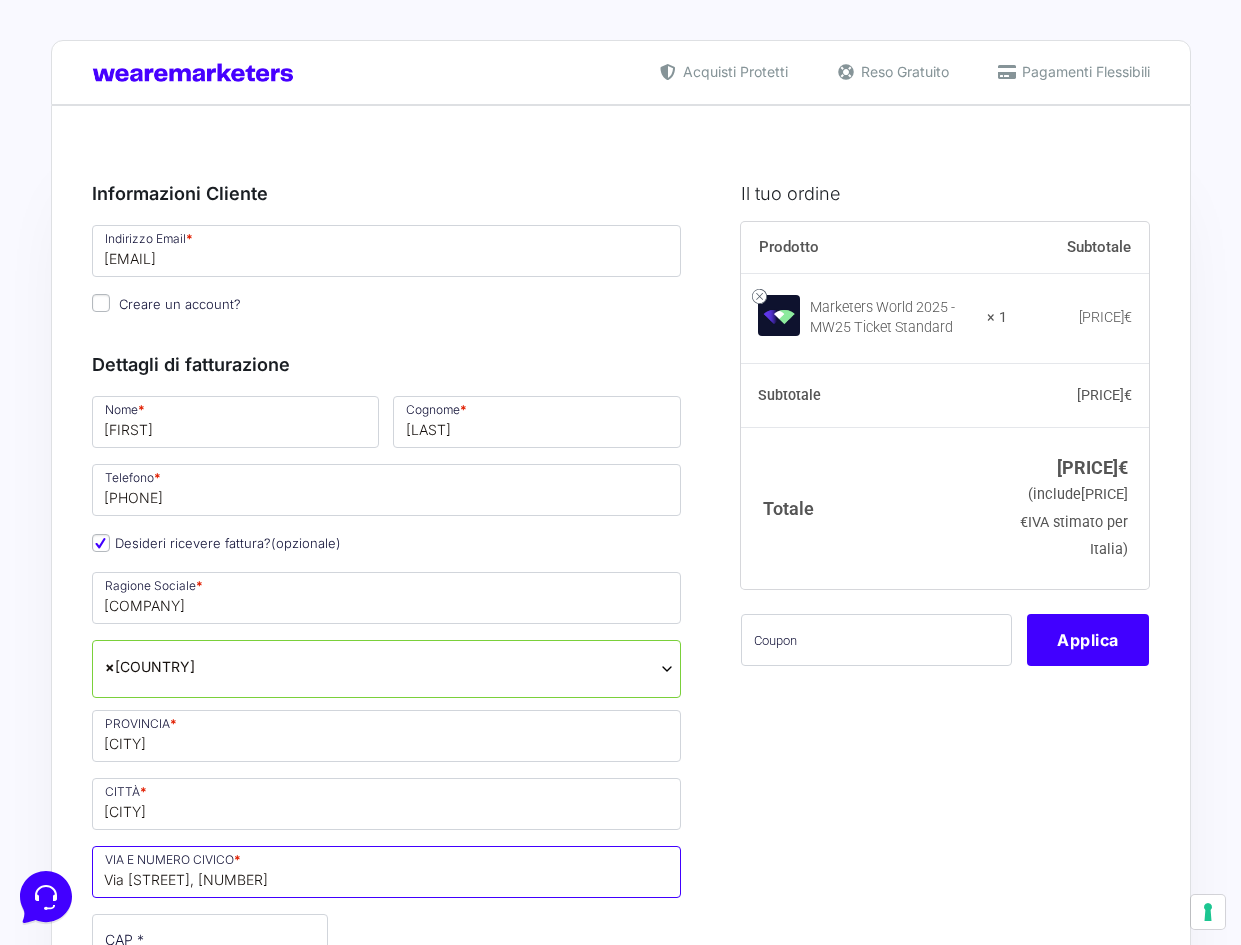 type on "Via [STREET], [NUMBER]" 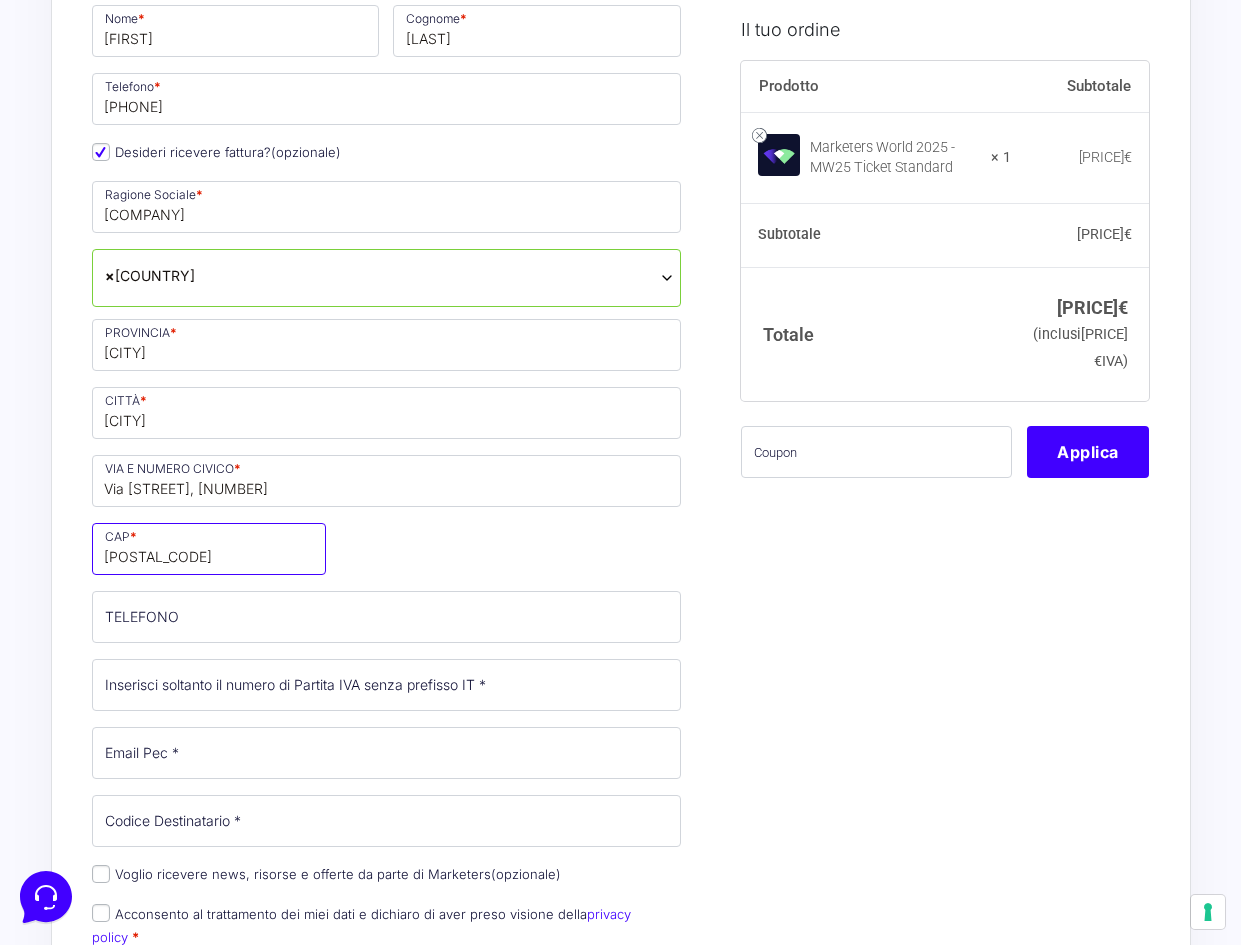 scroll, scrollTop: 392, scrollLeft: 0, axis: vertical 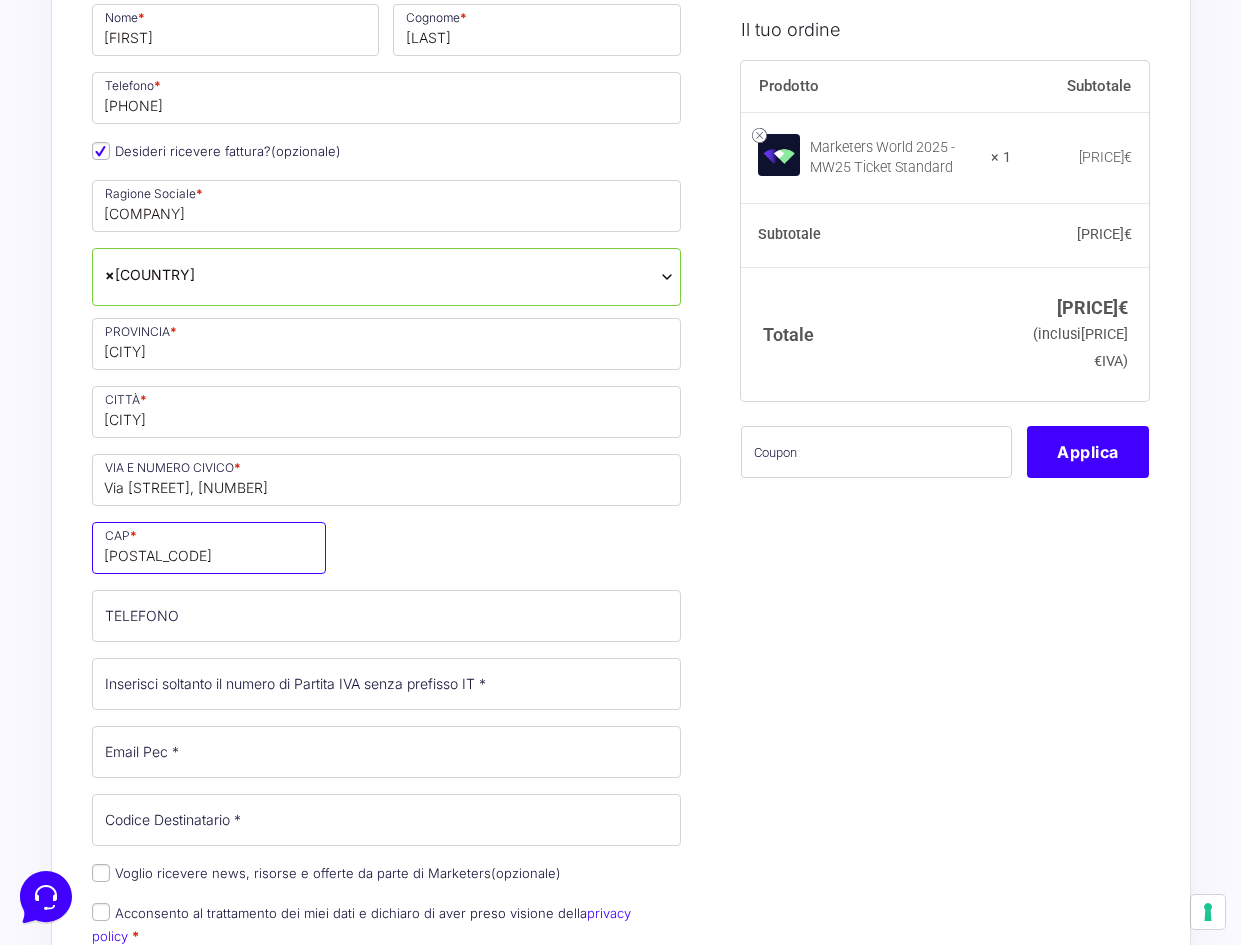 type on "[POSTAL_CODE]" 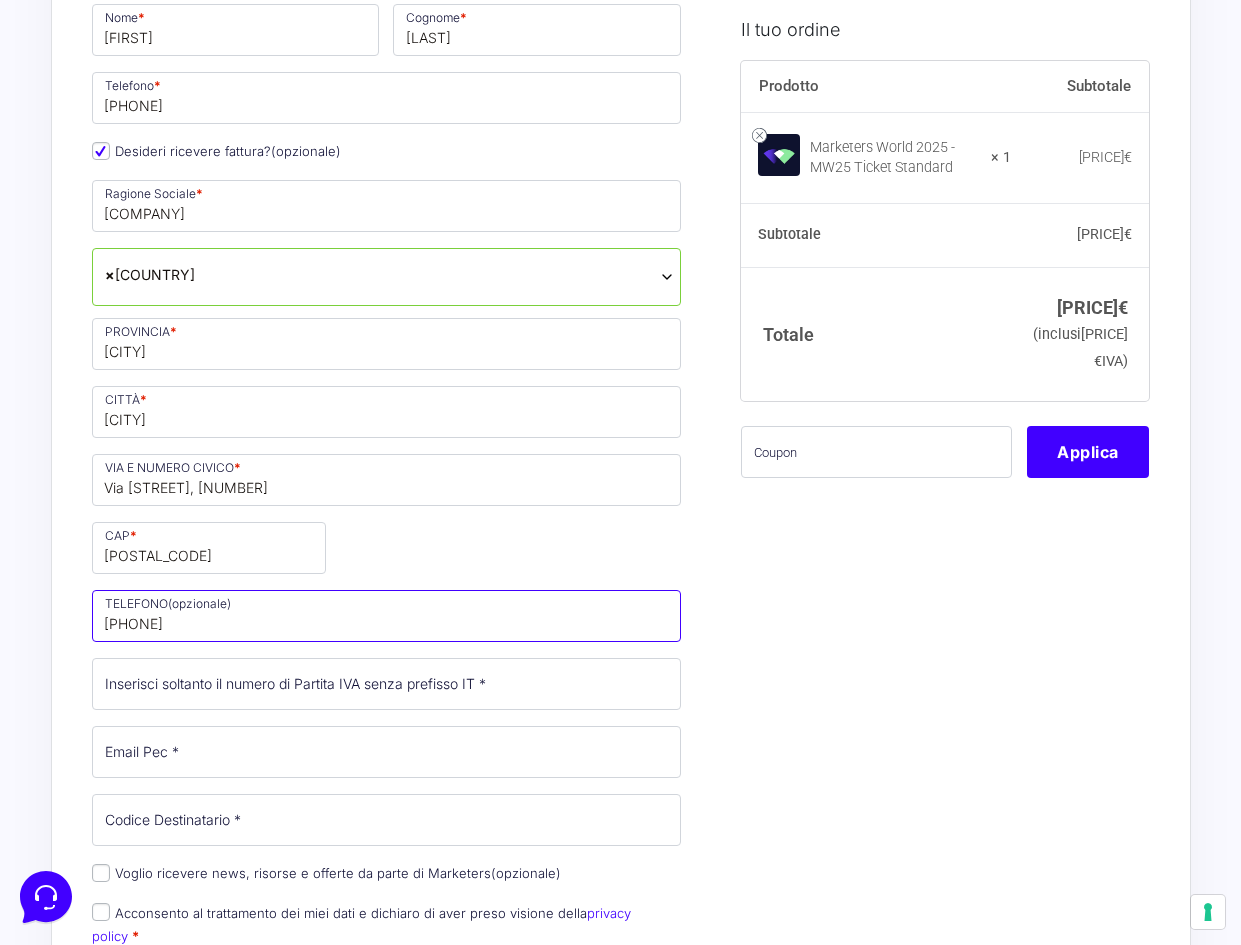 type on "[PHONE]" 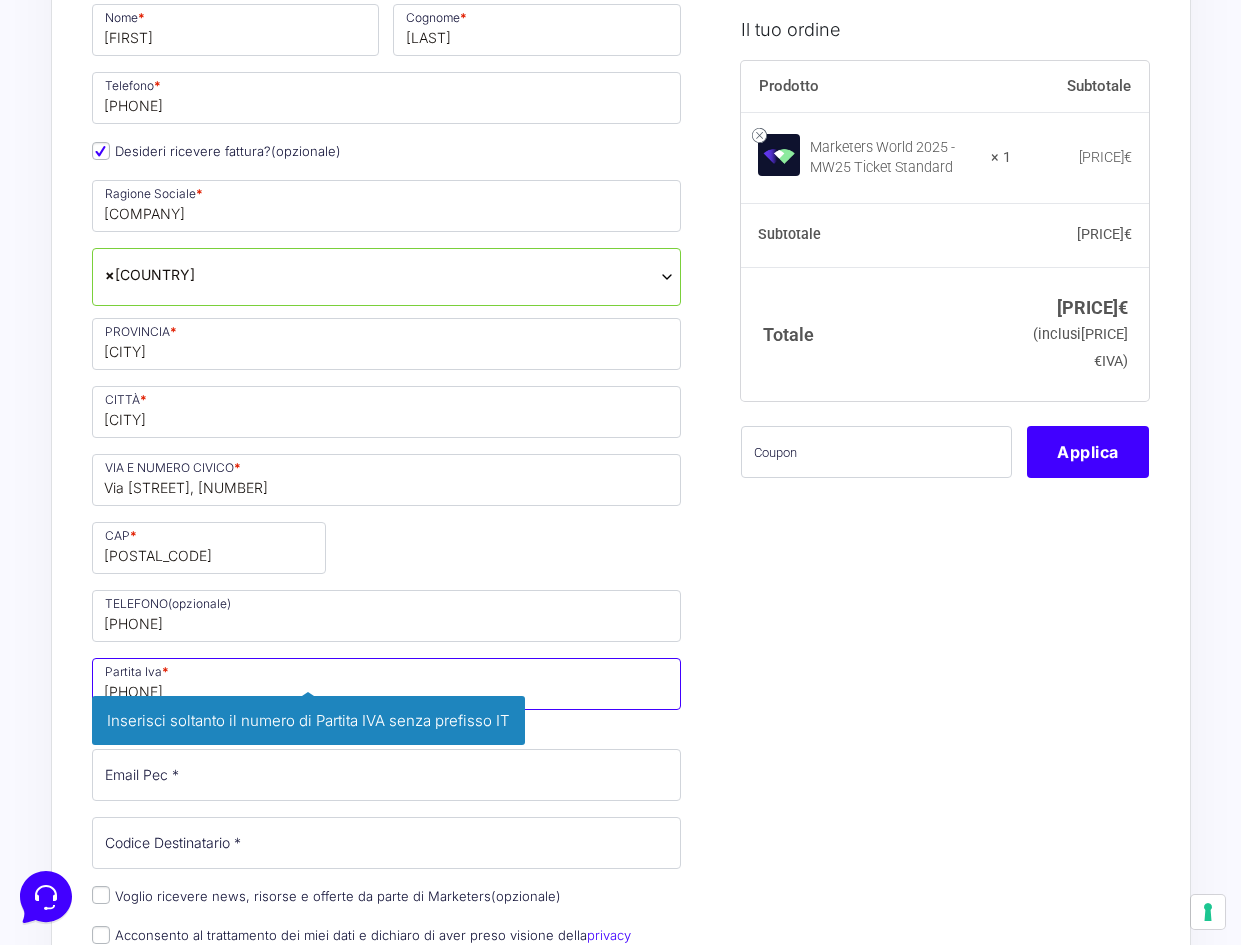 type on "[PHONE]" 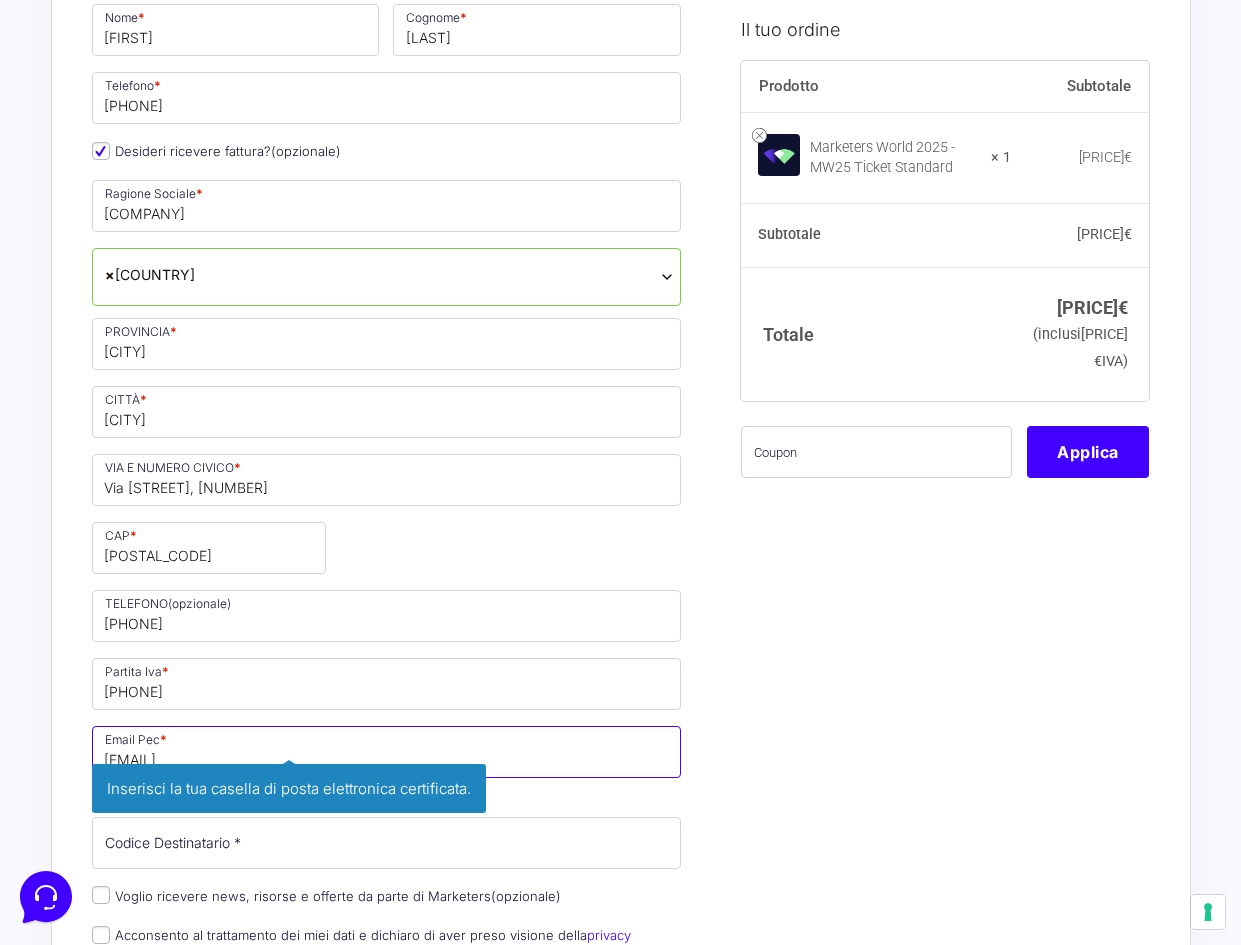type on "[EMAIL]" 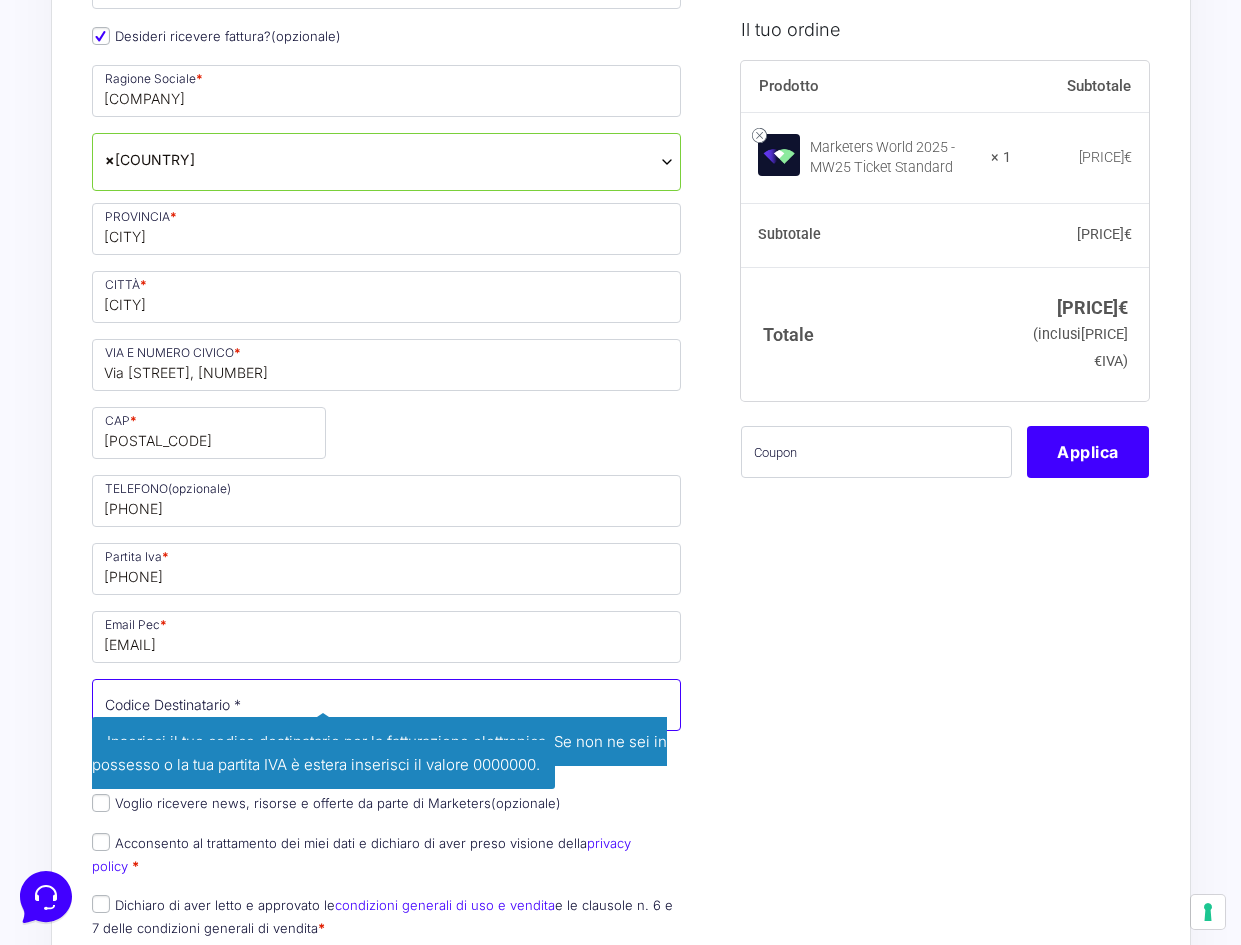 scroll, scrollTop: 533, scrollLeft: 0, axis: vertical 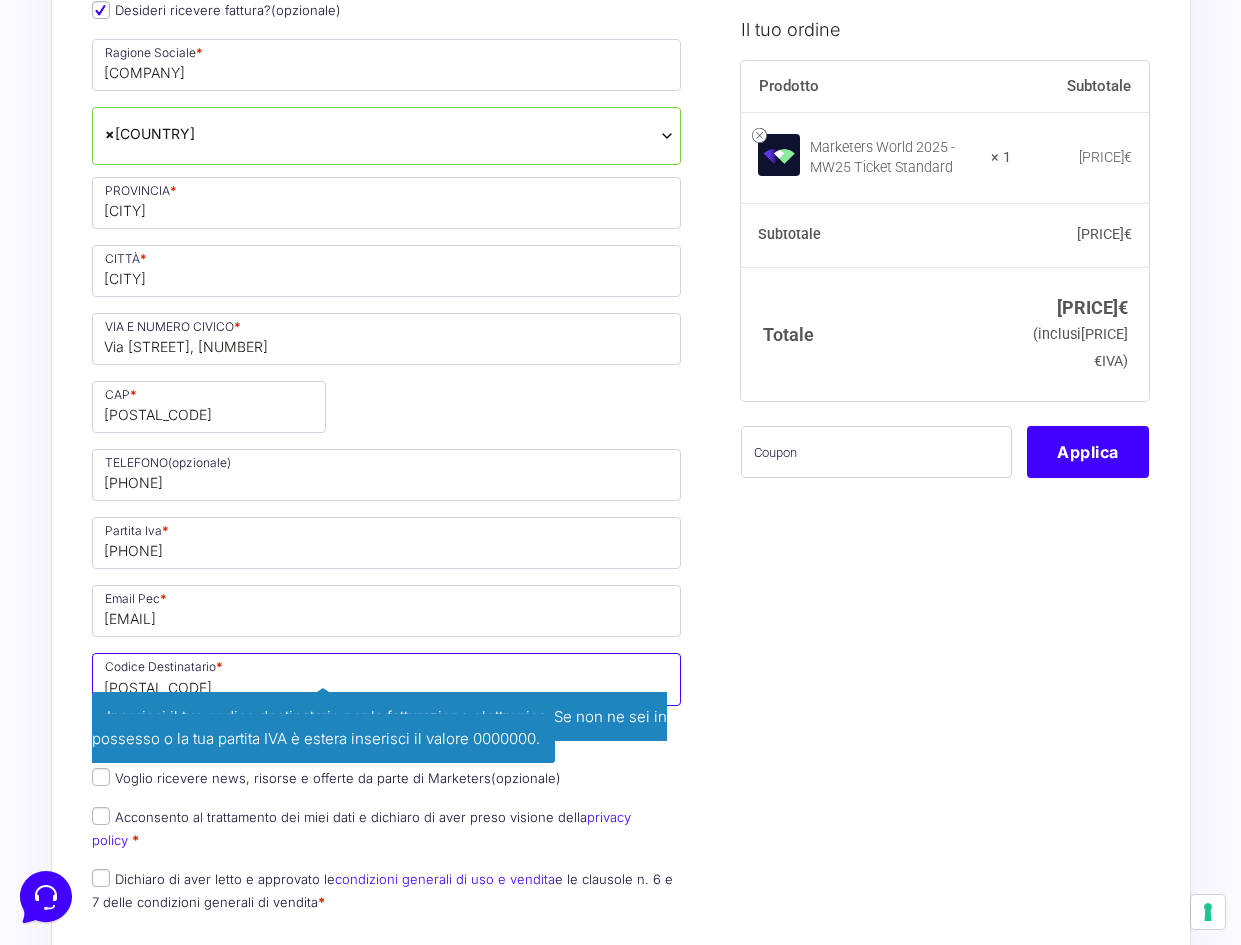 type on "[POSTAL_CODE]" 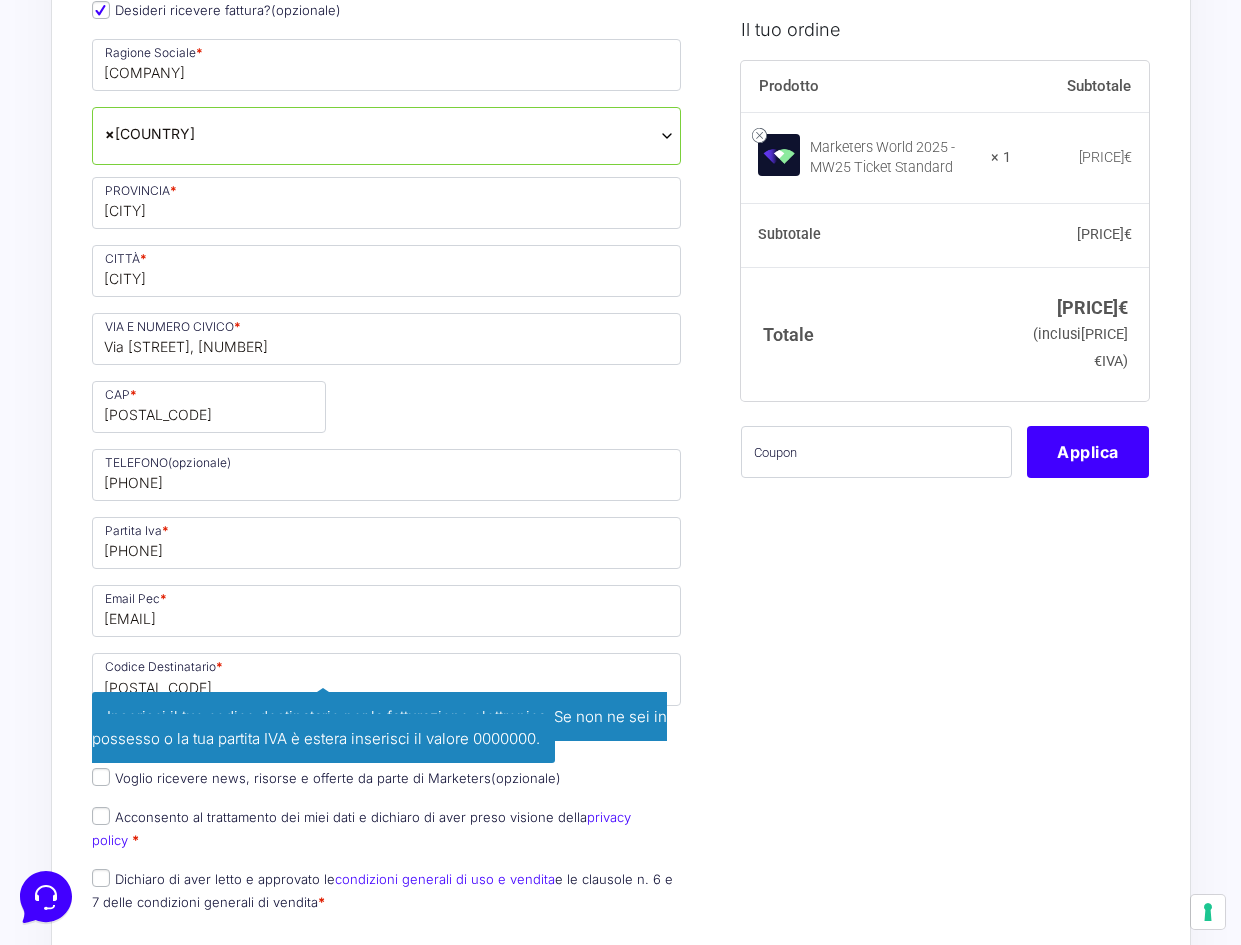 click on "Il tuo ordine
Prodotto
Subtotale
Marketers World 2025 - MW25 Ticket Standard  						  × 1
297,00 €
Subtotale
297,00 €
Totale
297,00 €   (inclusi  53,56 €  IVA)
Applica" at bounding box center [937, 1152] 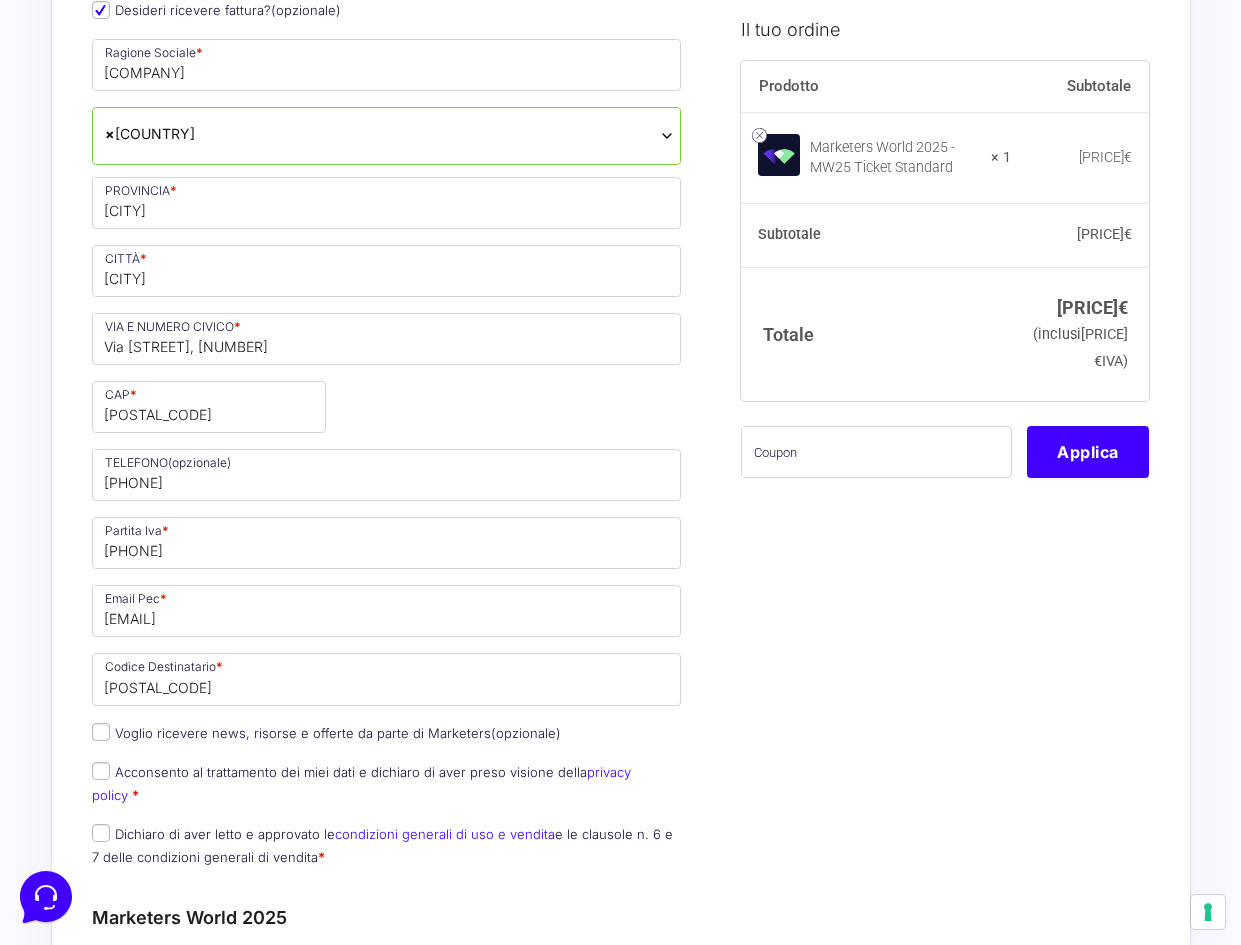 click on "Acconsento al trattamento dei miei dati e dichiaro di aver preso visione della  privacy policy   *" at bounding box center [361, 783] 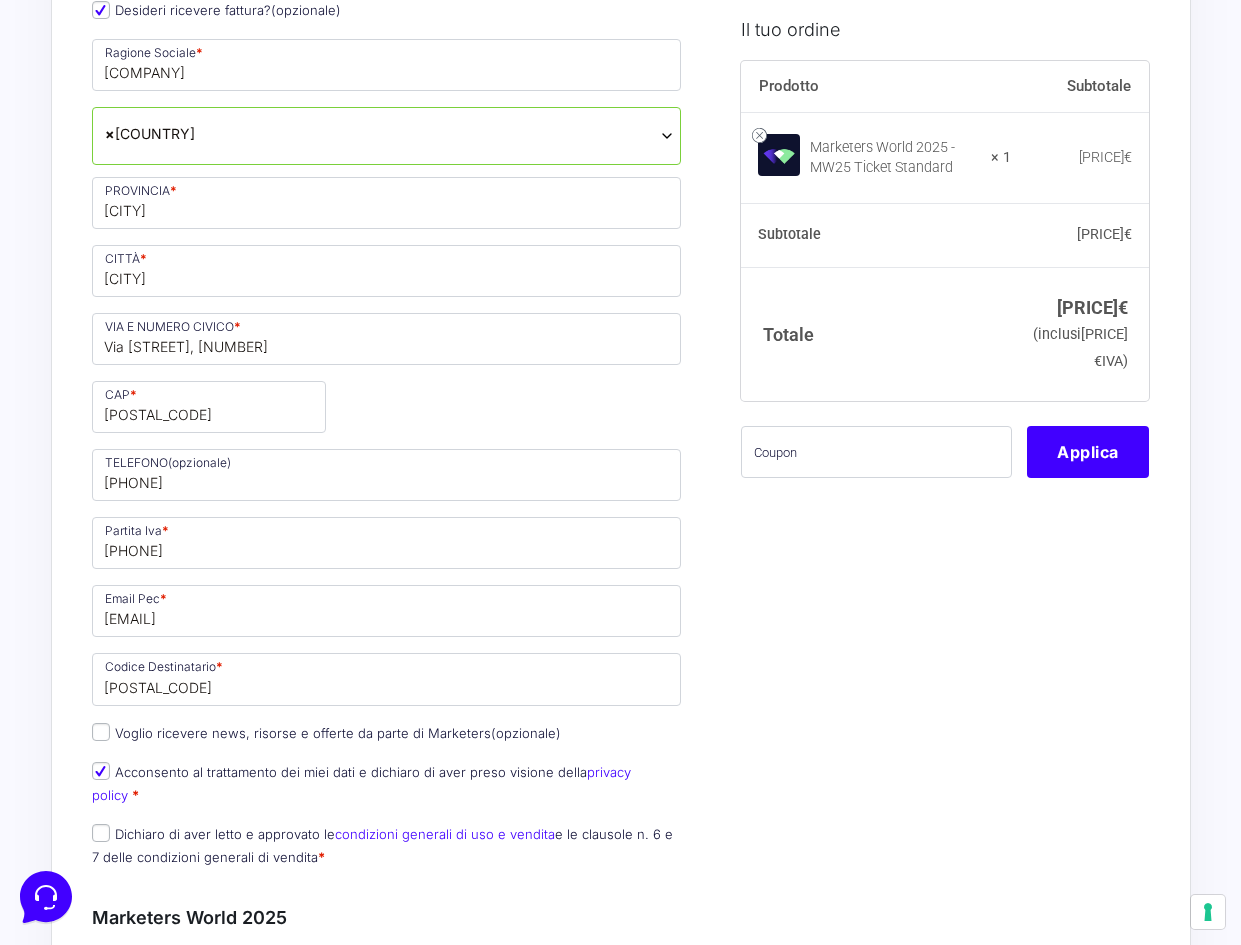 click on "Dichiaro di aver letto e approvato le  condizioni generali di uso e vendita  e le clausole n. 6 e 7 delle condizioni generali di vendita  *" at bounding box center (101, 833) 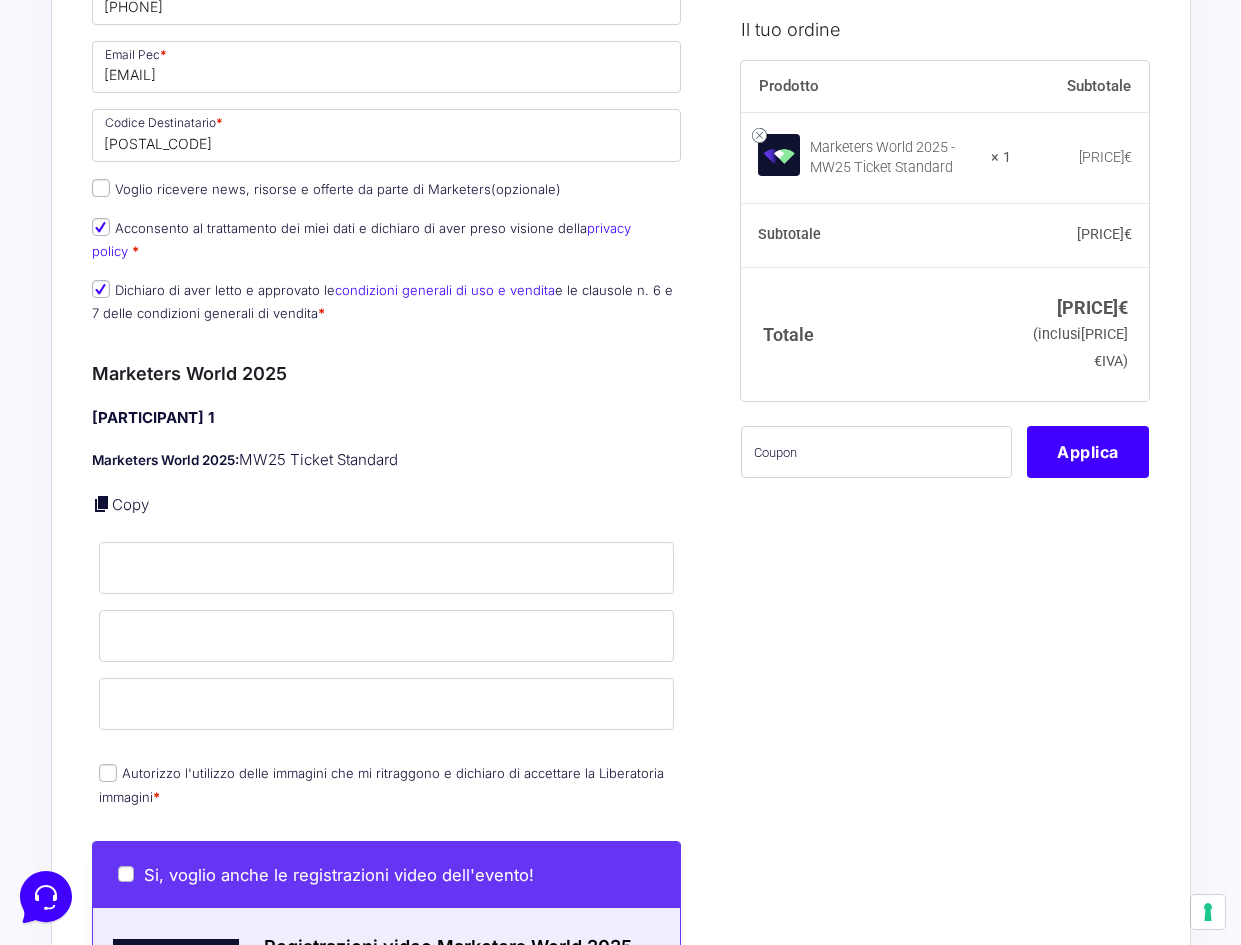 scroll, scrollTop: 1078, scrollLeft: 0, axis: vertical 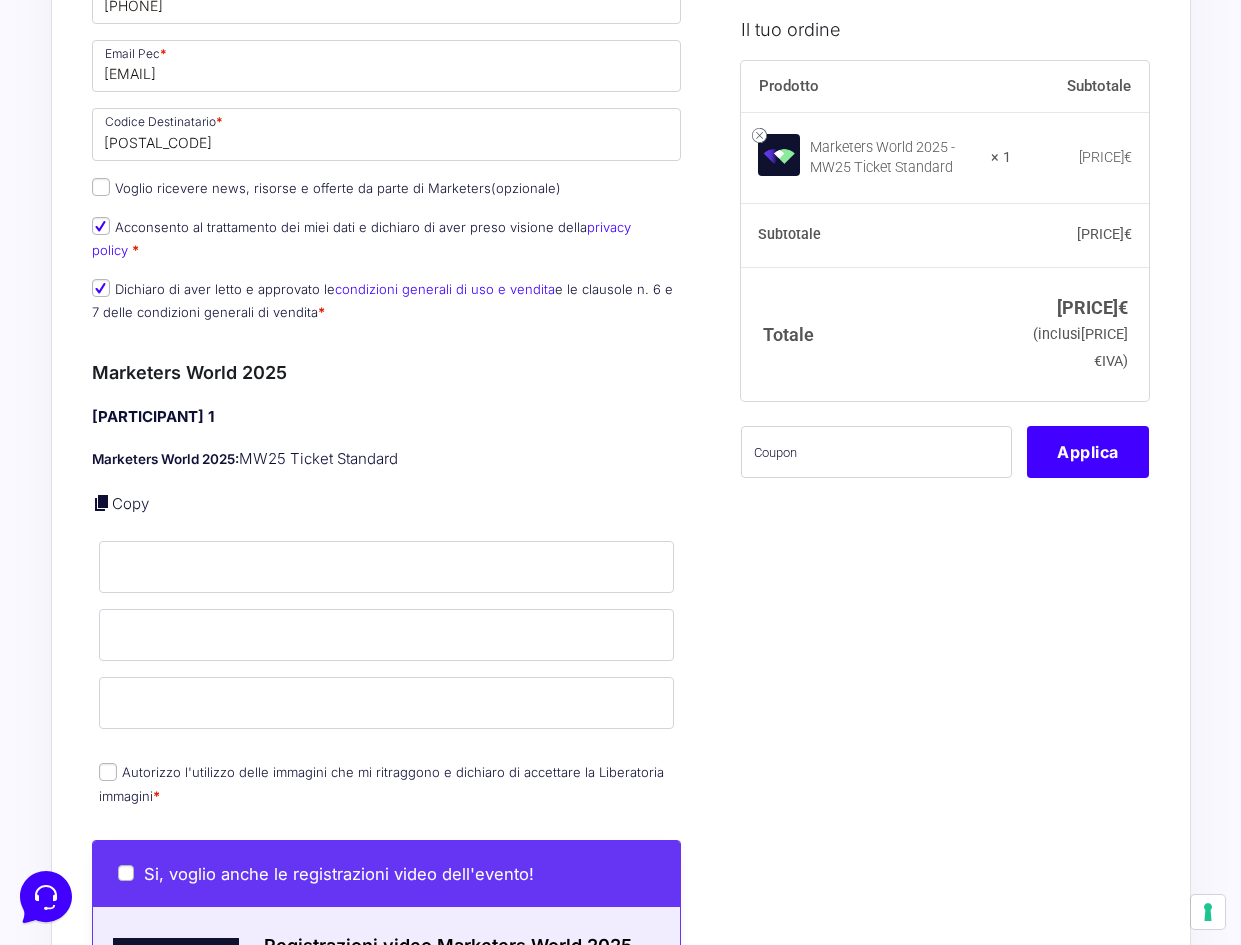 click on "Copy" at bounding box center (130, 503) 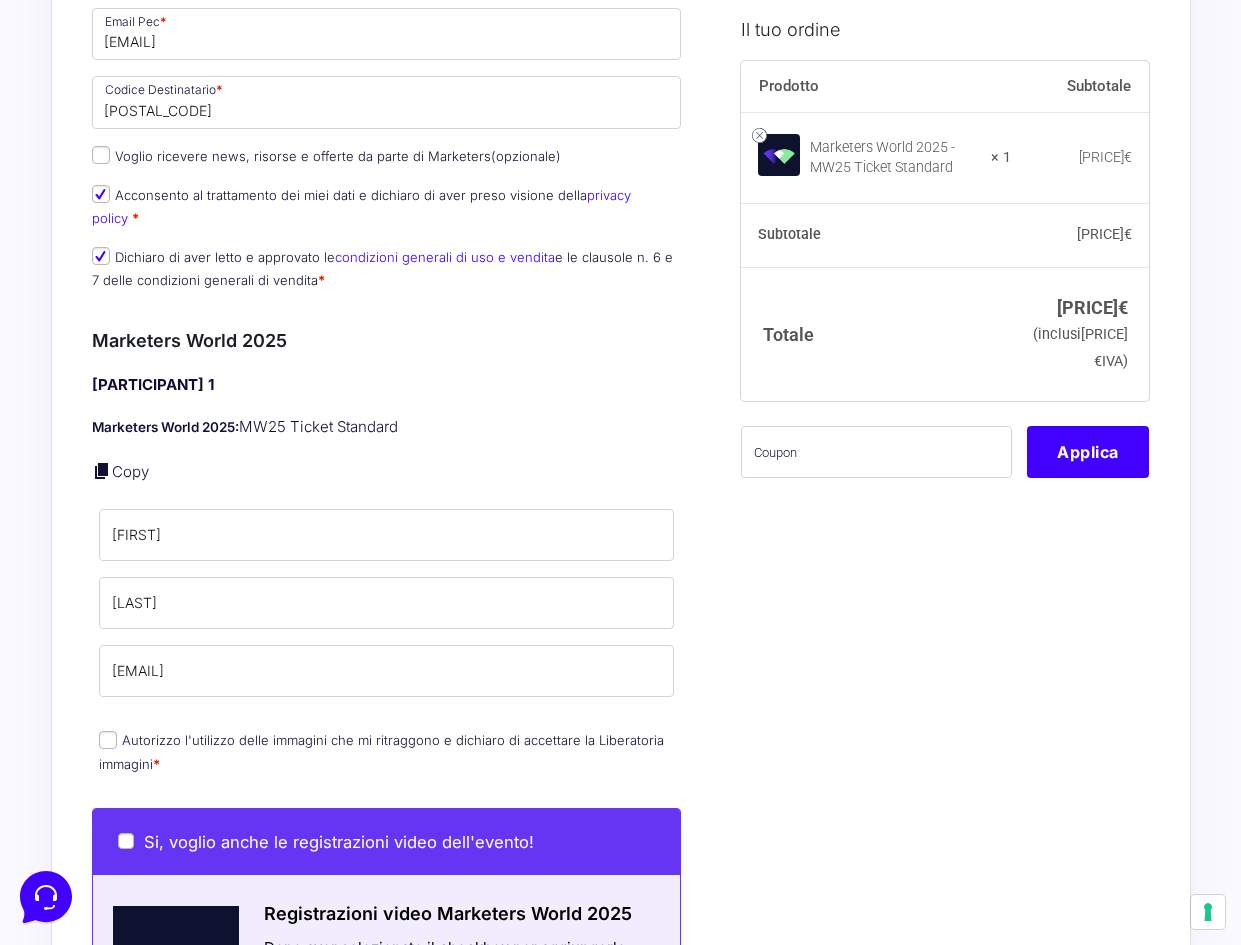 scroll, scrollTop: 1121, scrollLeft: 0, axis: vertical 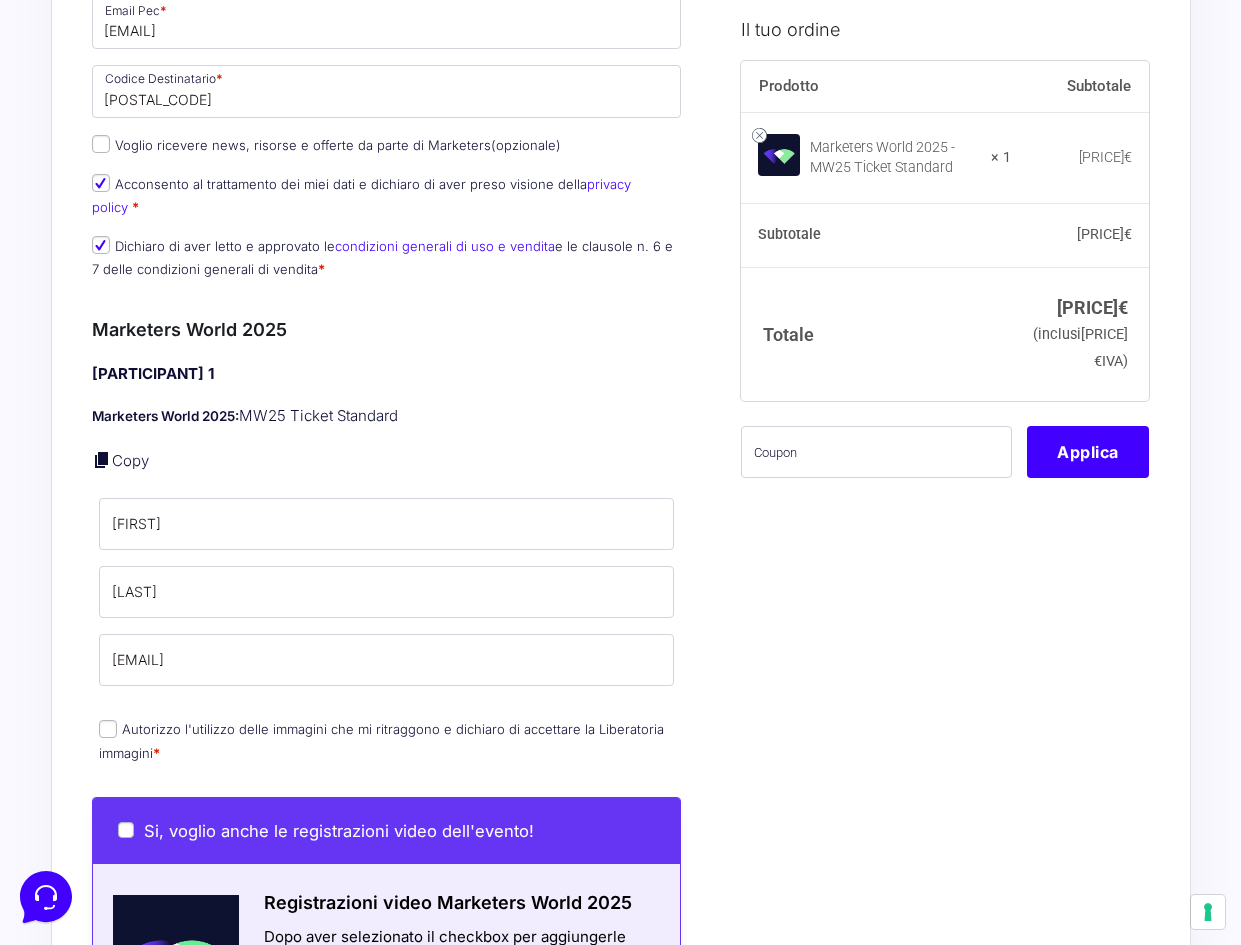 click on "Autorizzo l'utilizzo delle immagini che mi ritraggono e dichiaro di accettare la Liberatoria immagini  *" at bounding box center (381, 740) 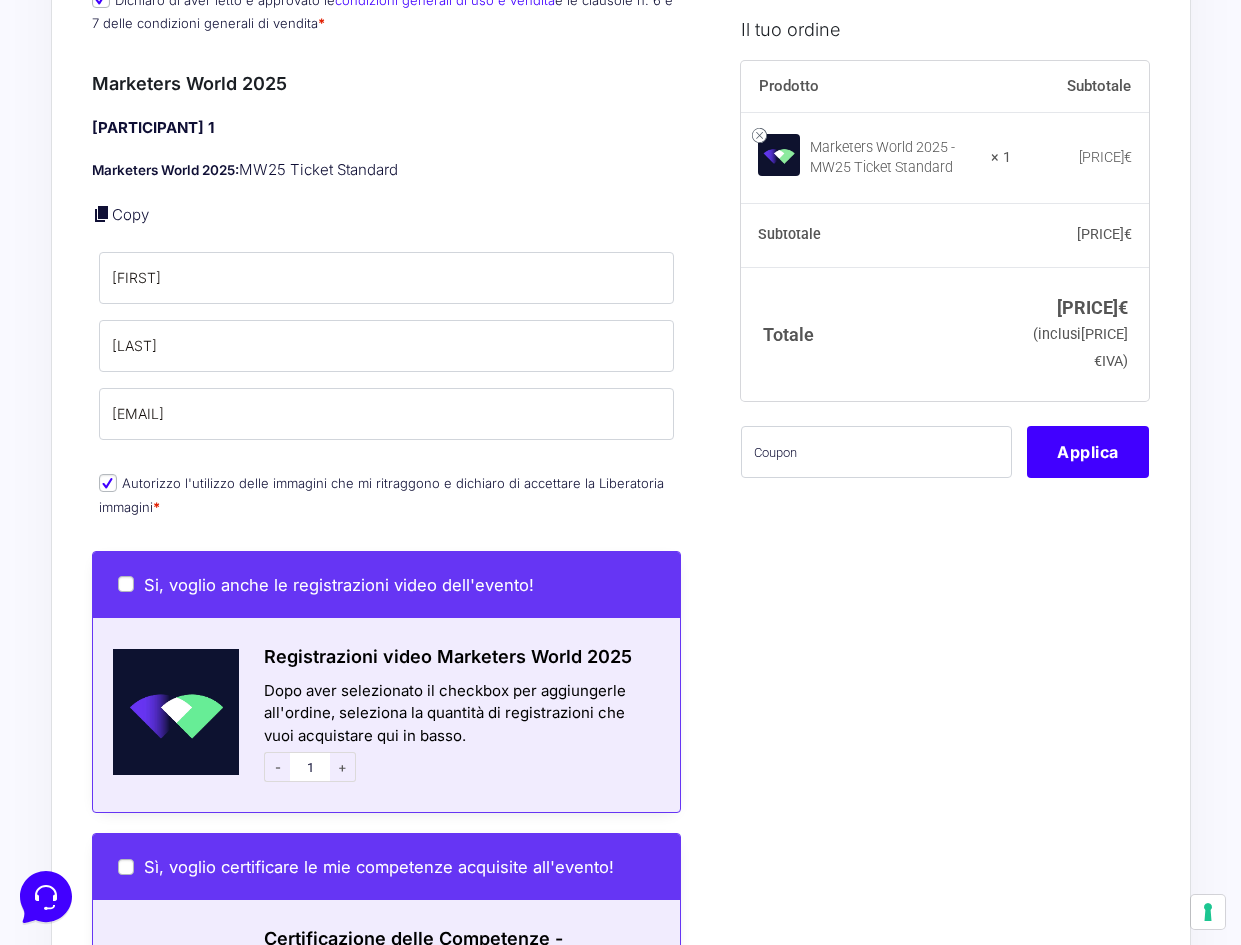 scroll, scrollTop: 1366, scrollLeft: 0, axis: vertical 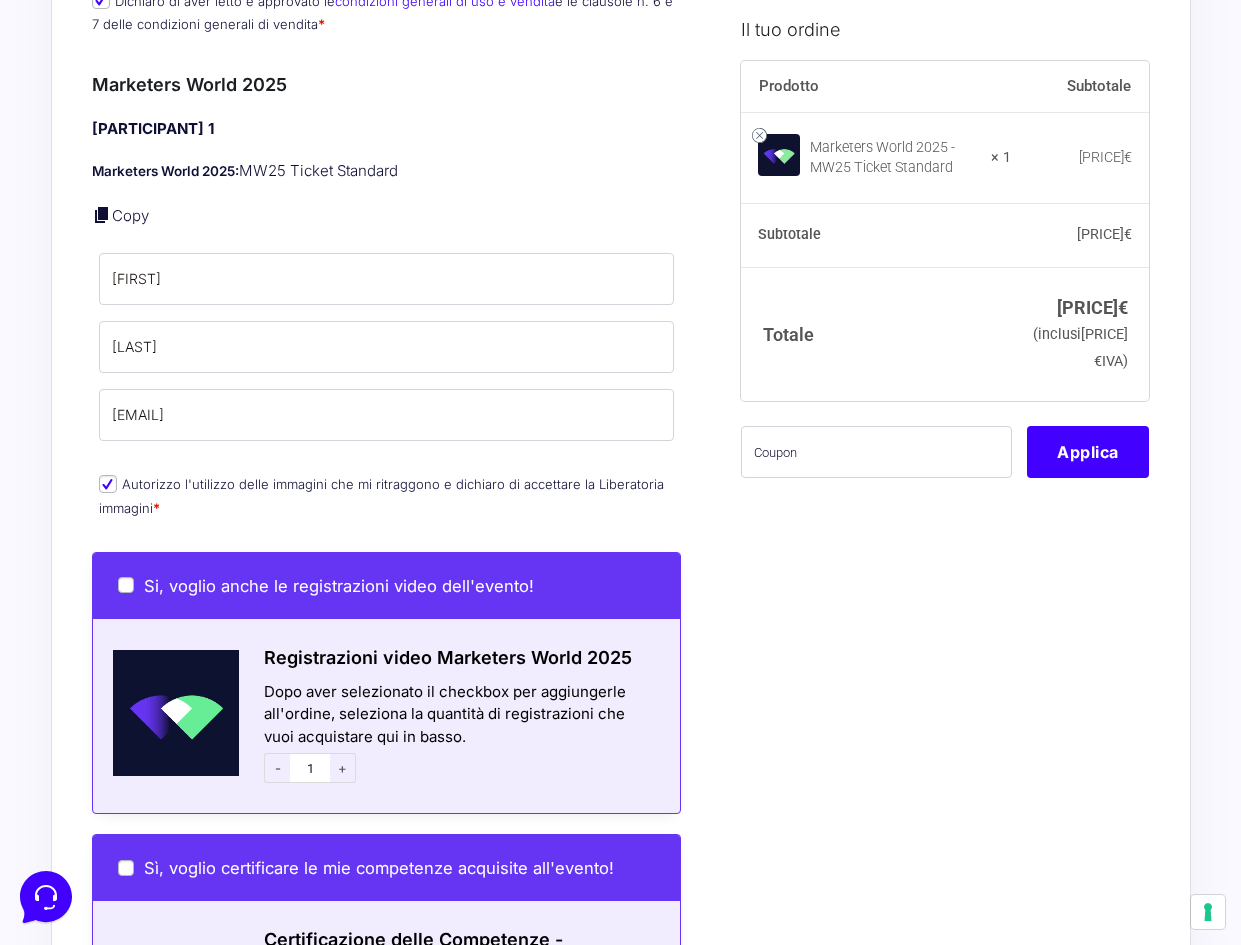 click on "Si, voglio anche le registrazioni video dell'evento!" at bounding box center [339, 586] 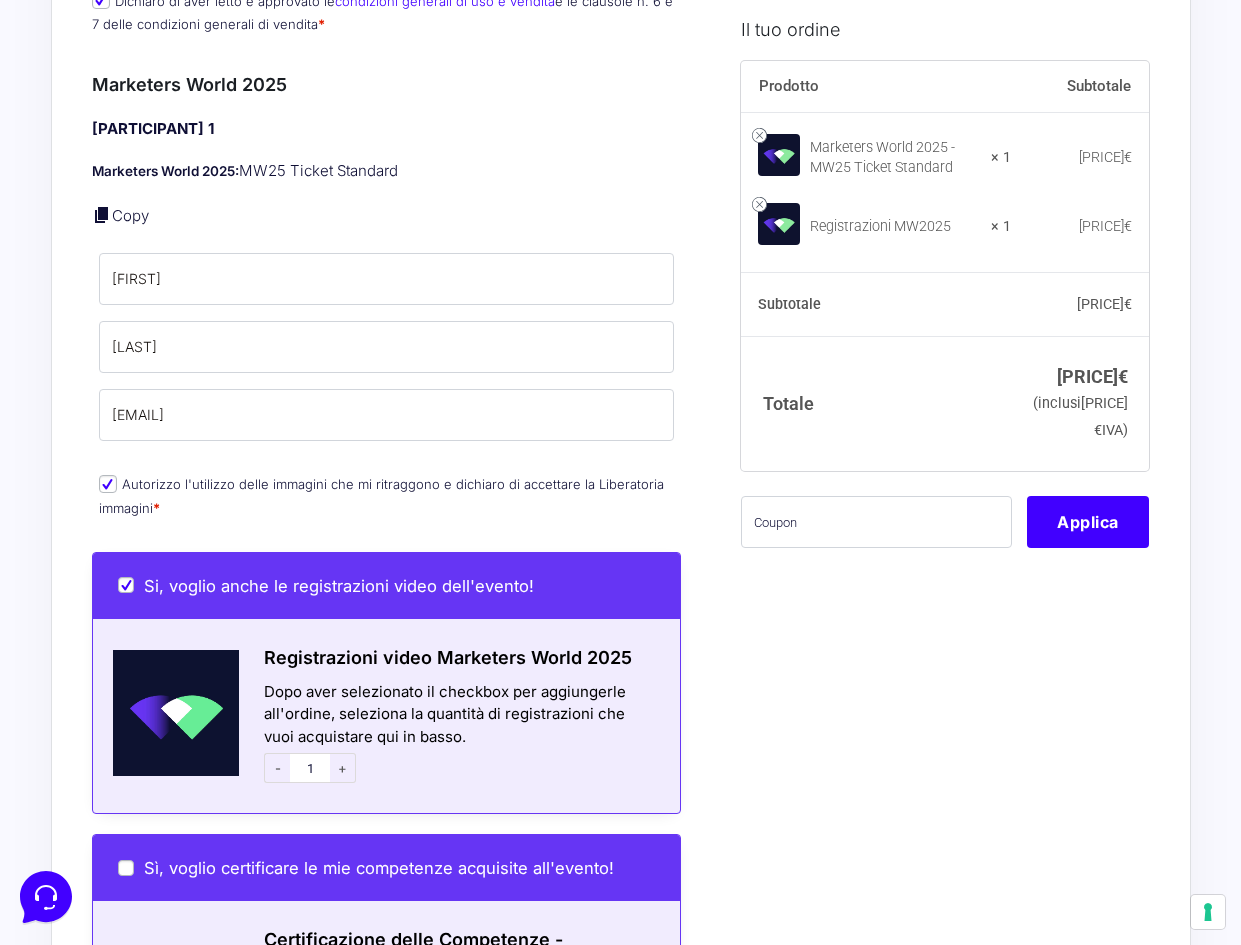 click on "Si, voglio anche le registrazioni video dell'evento!" at bounding box center [339, 586] 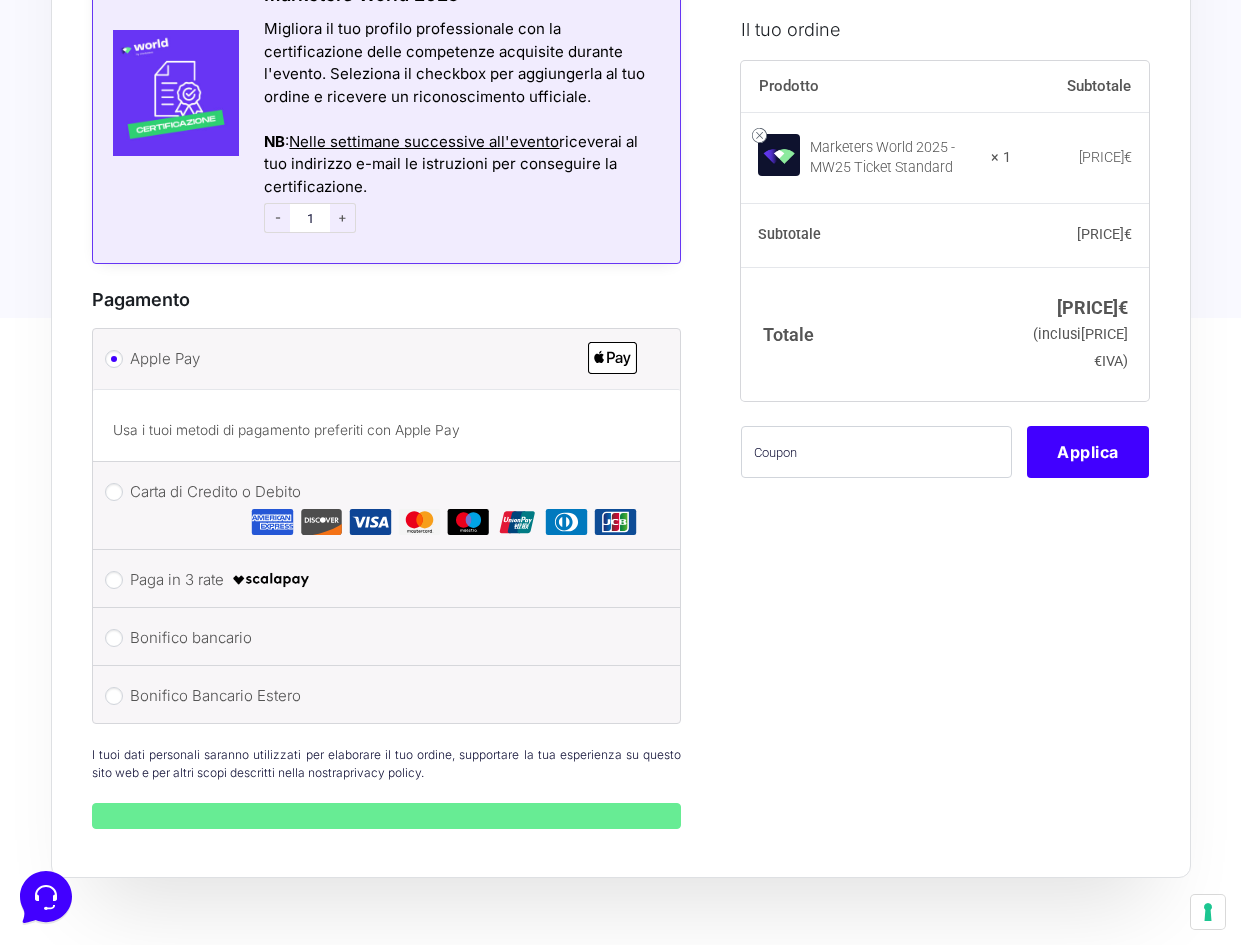 scroll, scrollTop: 2363, scrollLeft: 0, axis: vertical 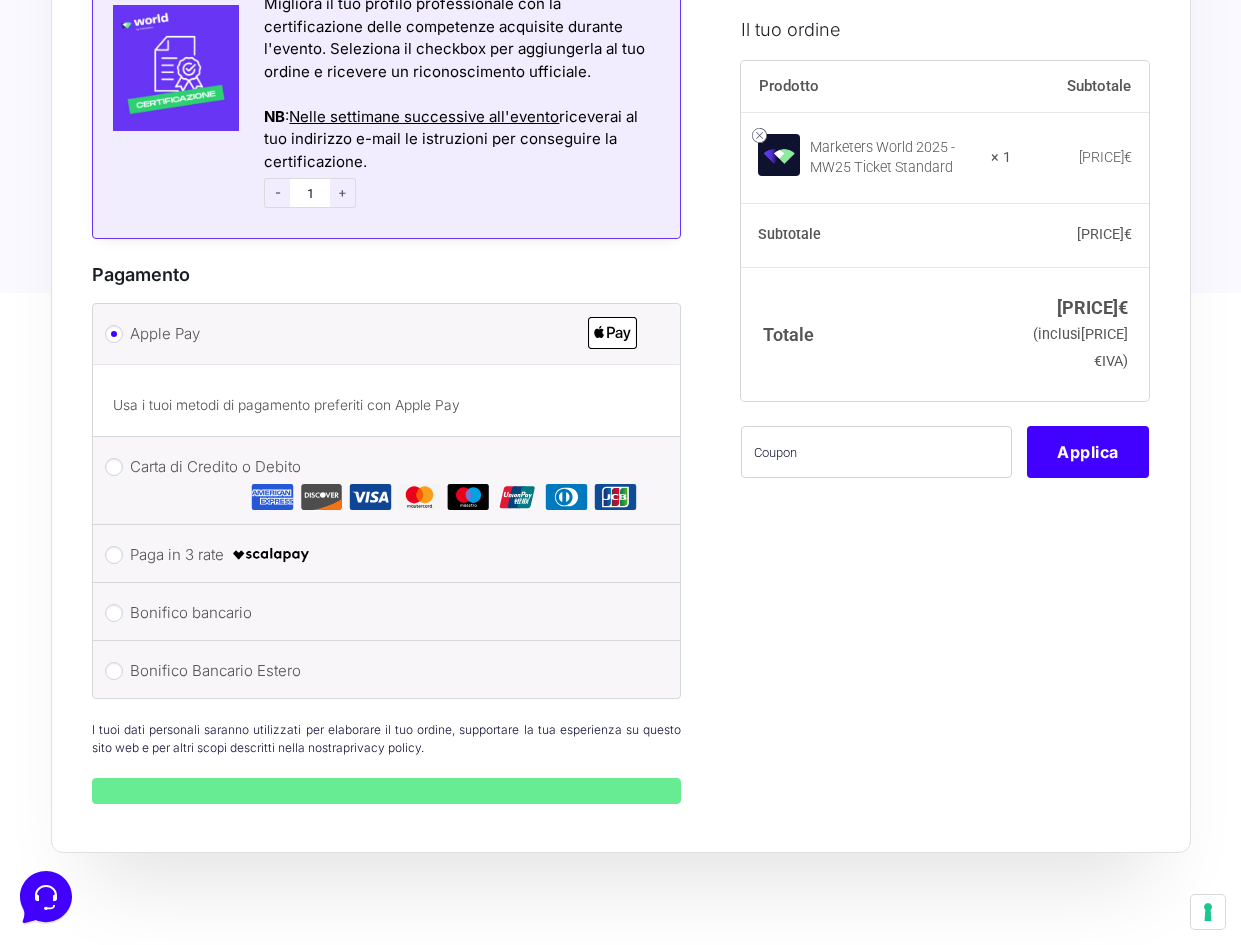 click on "Carta di Credito o Debito" at bounding box center [383, 482] 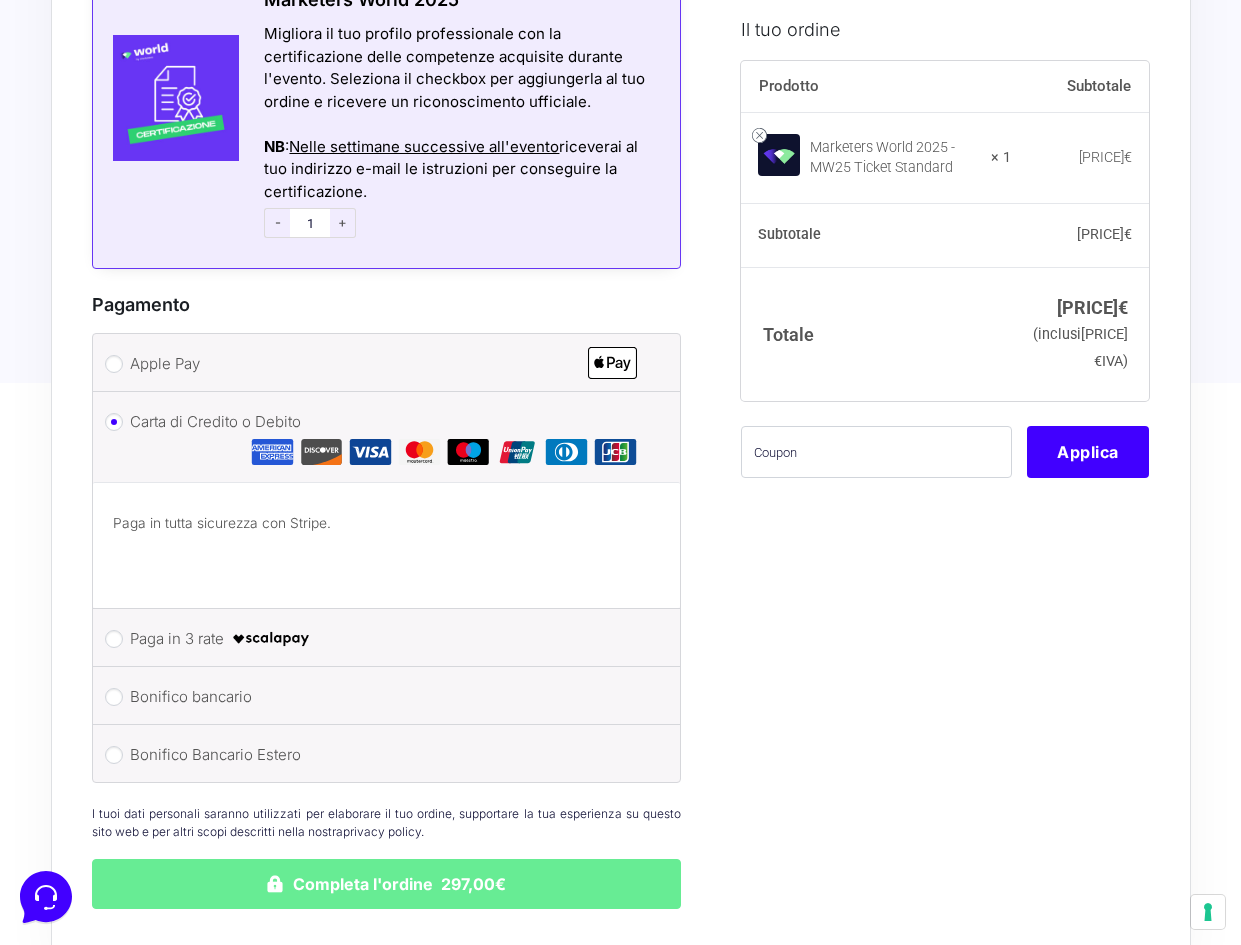 scroll, scrollTop: 2334, scrollLeft: 0, axis: vertical 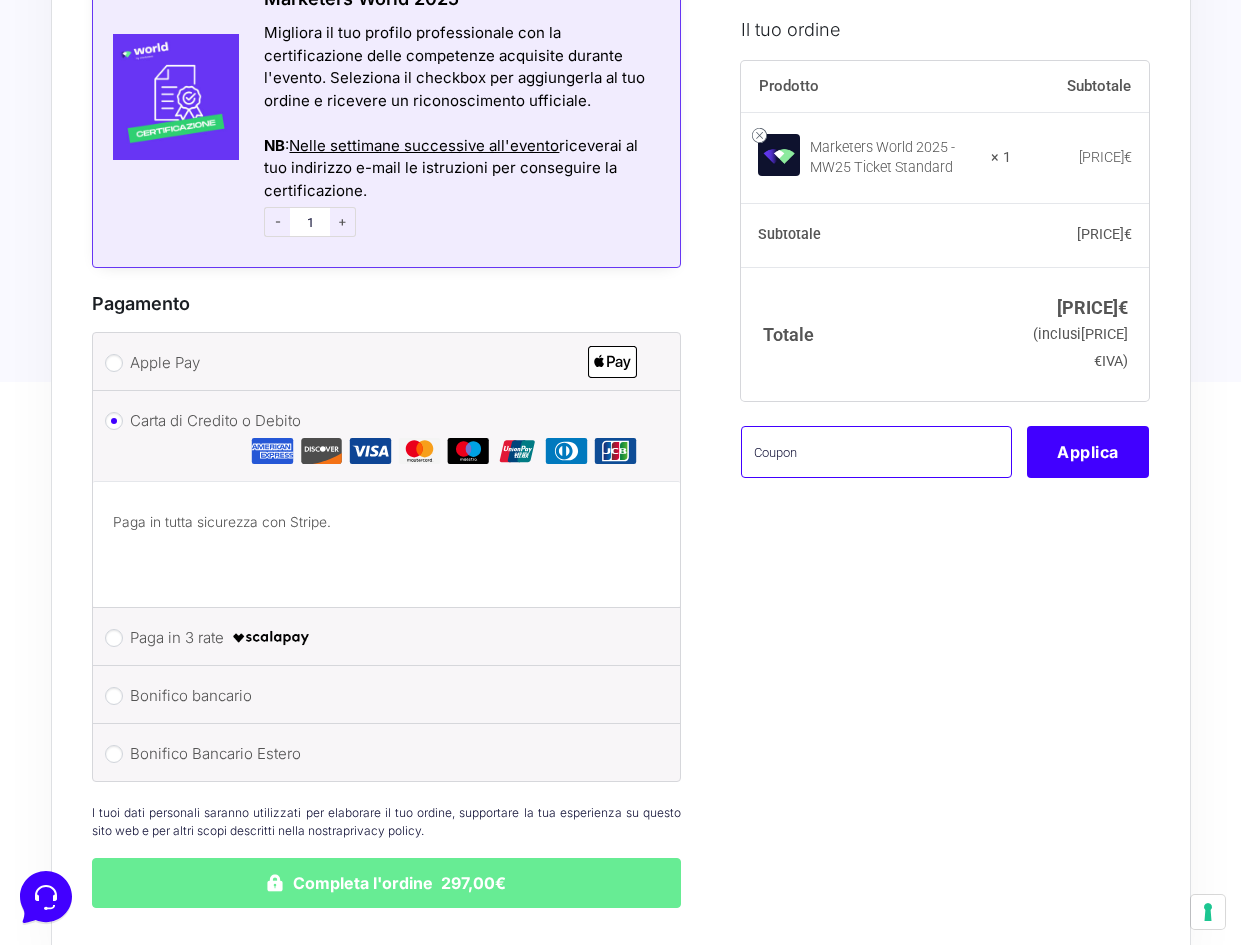 click at bounding box center (876, 452) 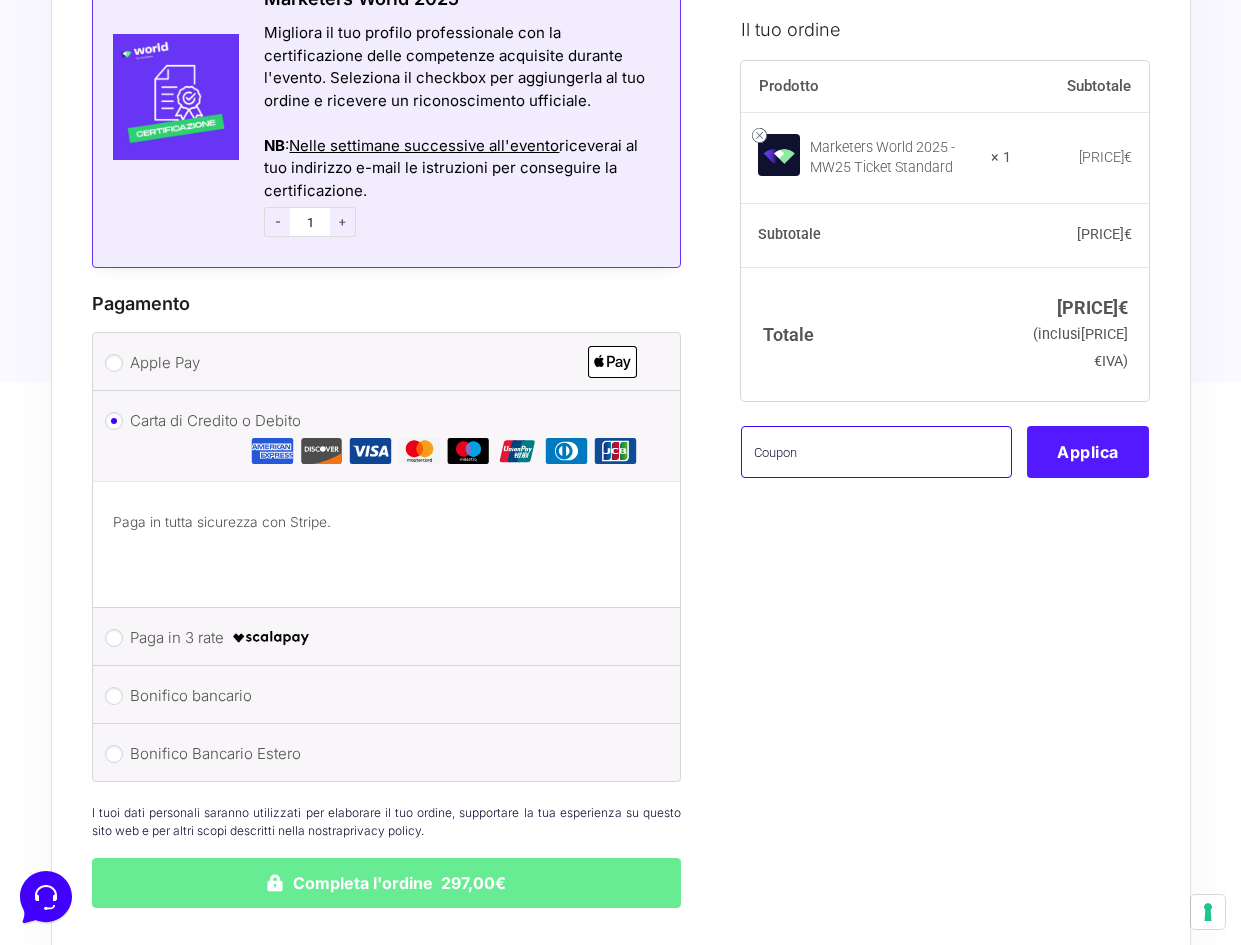 paste on "MONETIZZANDO15" 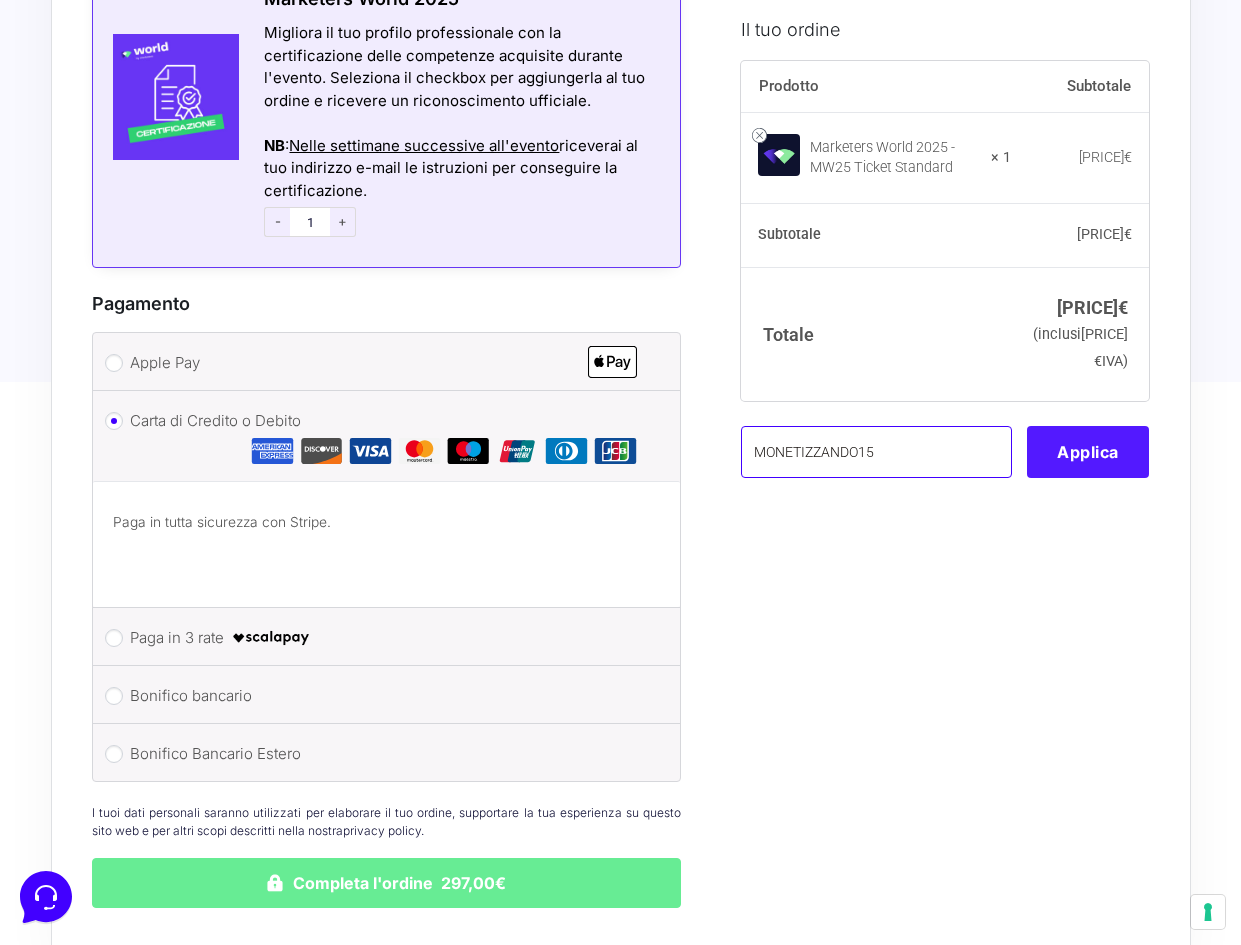 type on "MONETIZZANDO15" 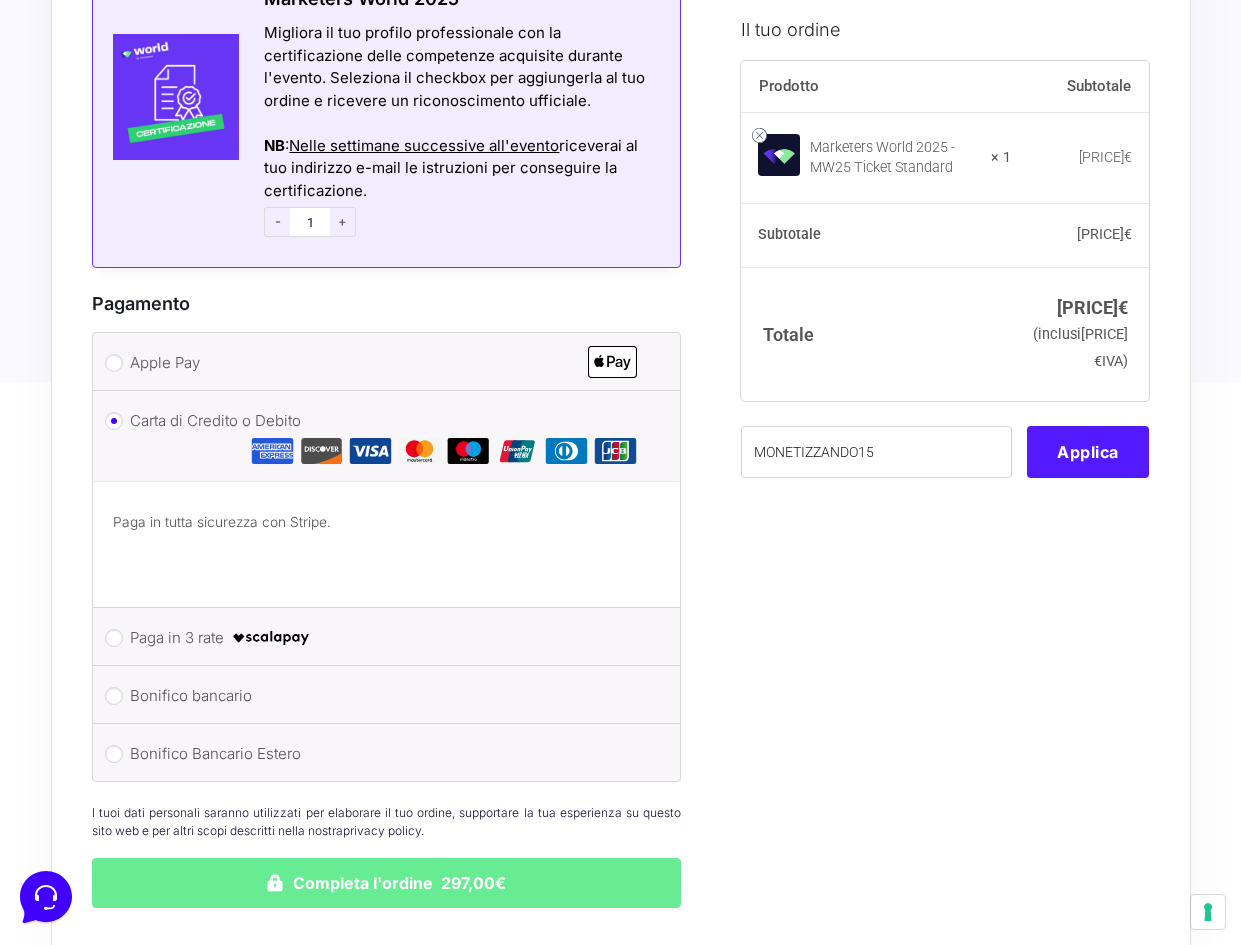 click on "Applica" at bounding box center [1088, 452] 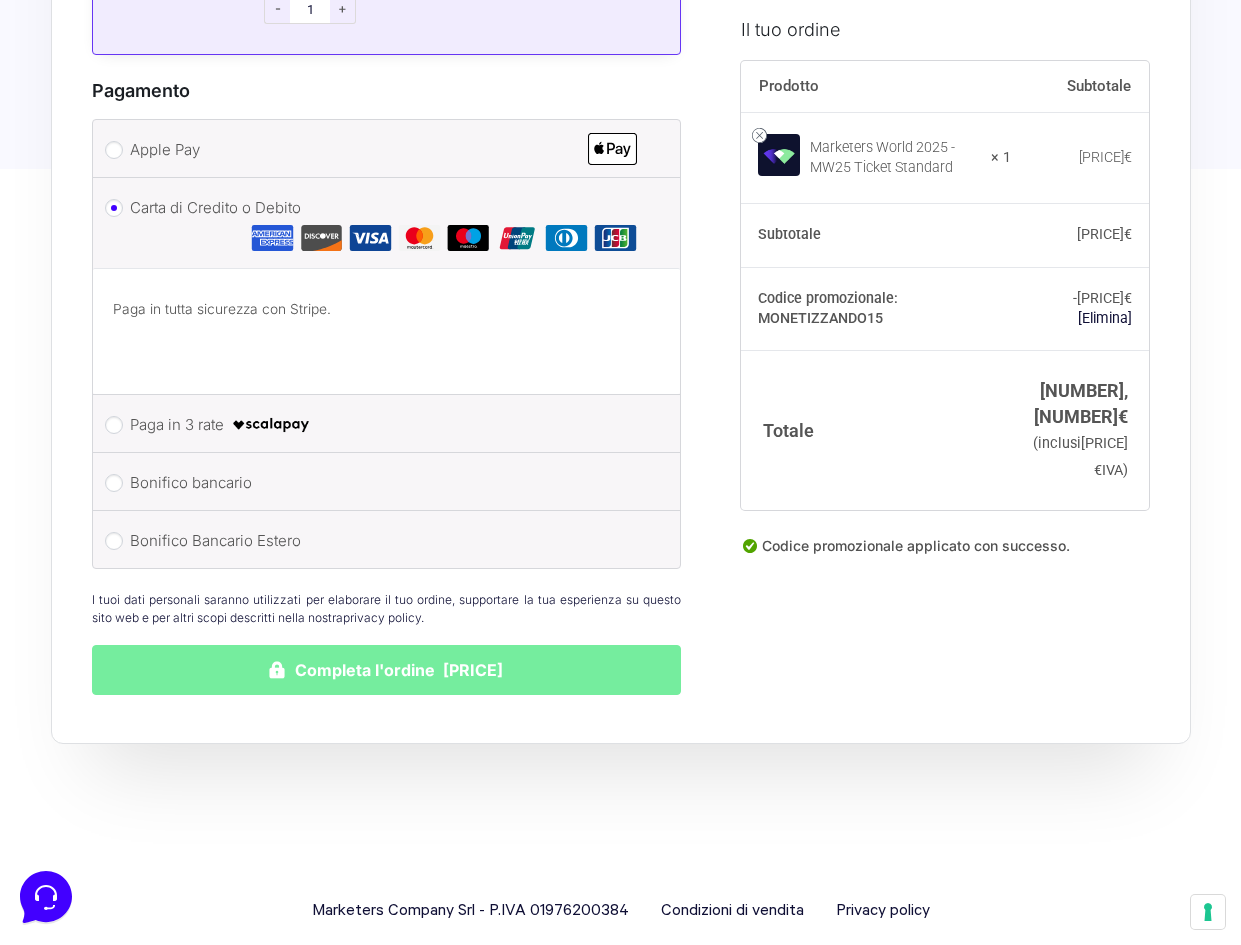 scroll, scrollTop: 2545, scrollLeft: 0, axis: vertical 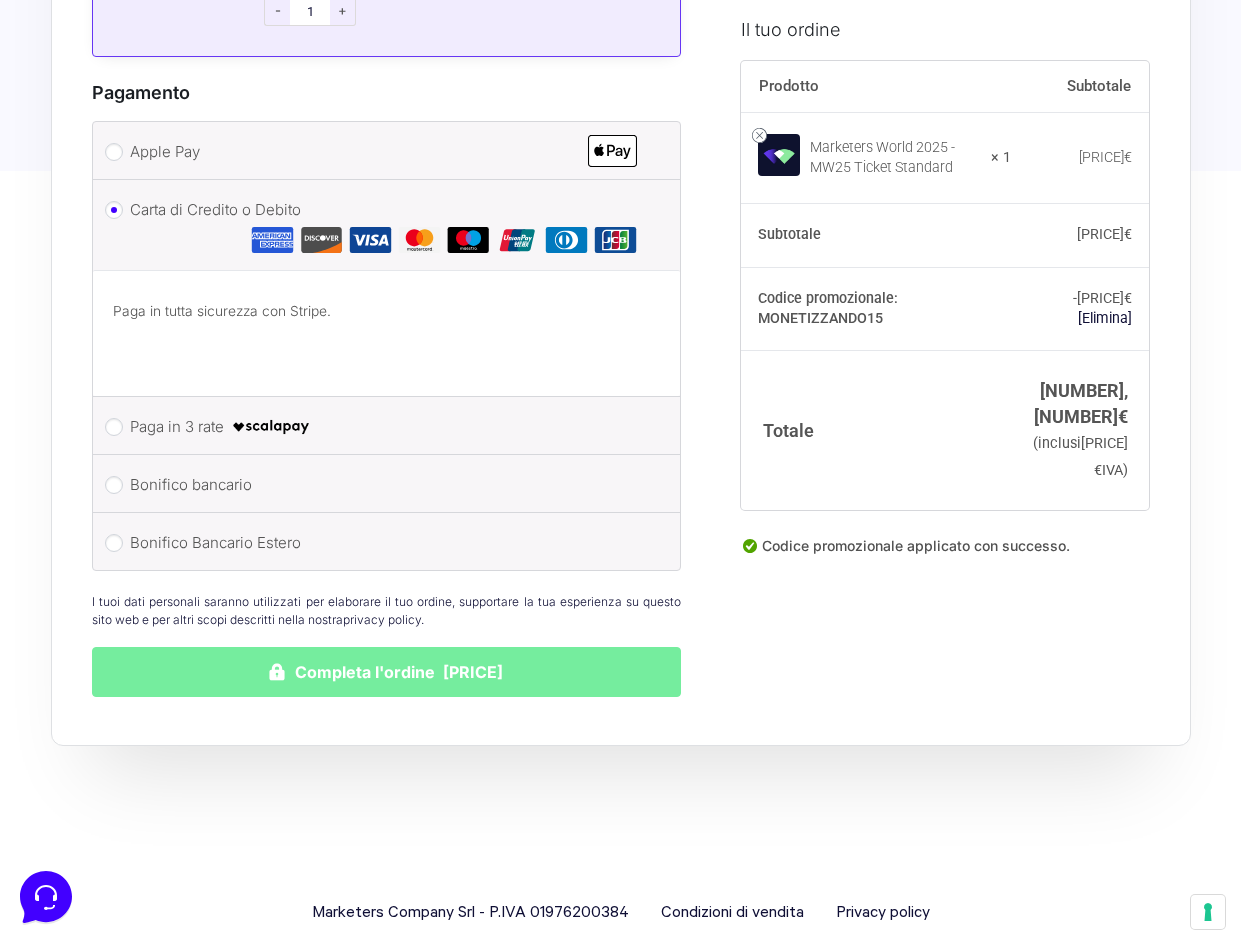 click on "Completa l'ordine  [PRICE]" at bounding box center (387, 672) 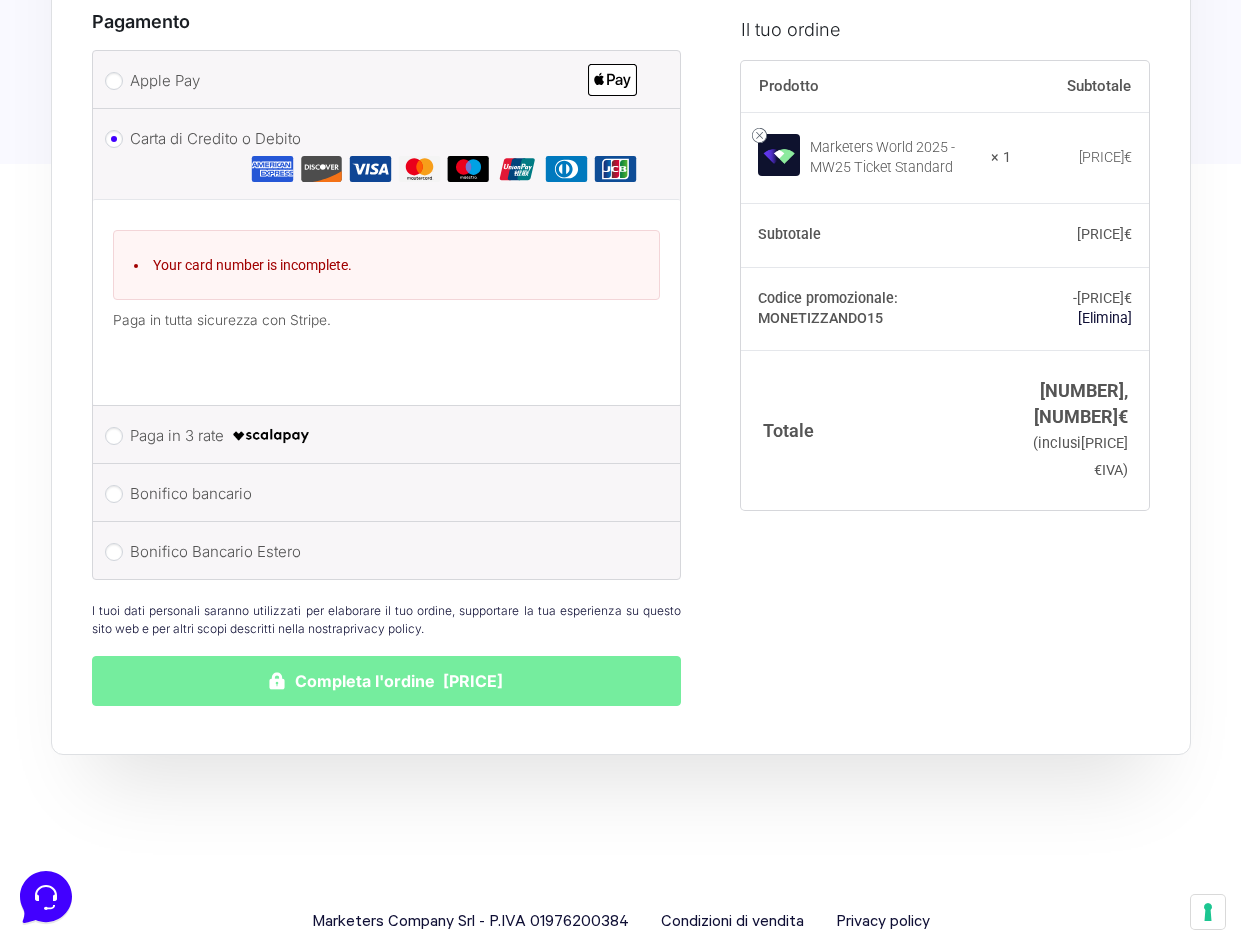 scroll, scrollTop: 2625, scrollLeft: 0, axis: vertical 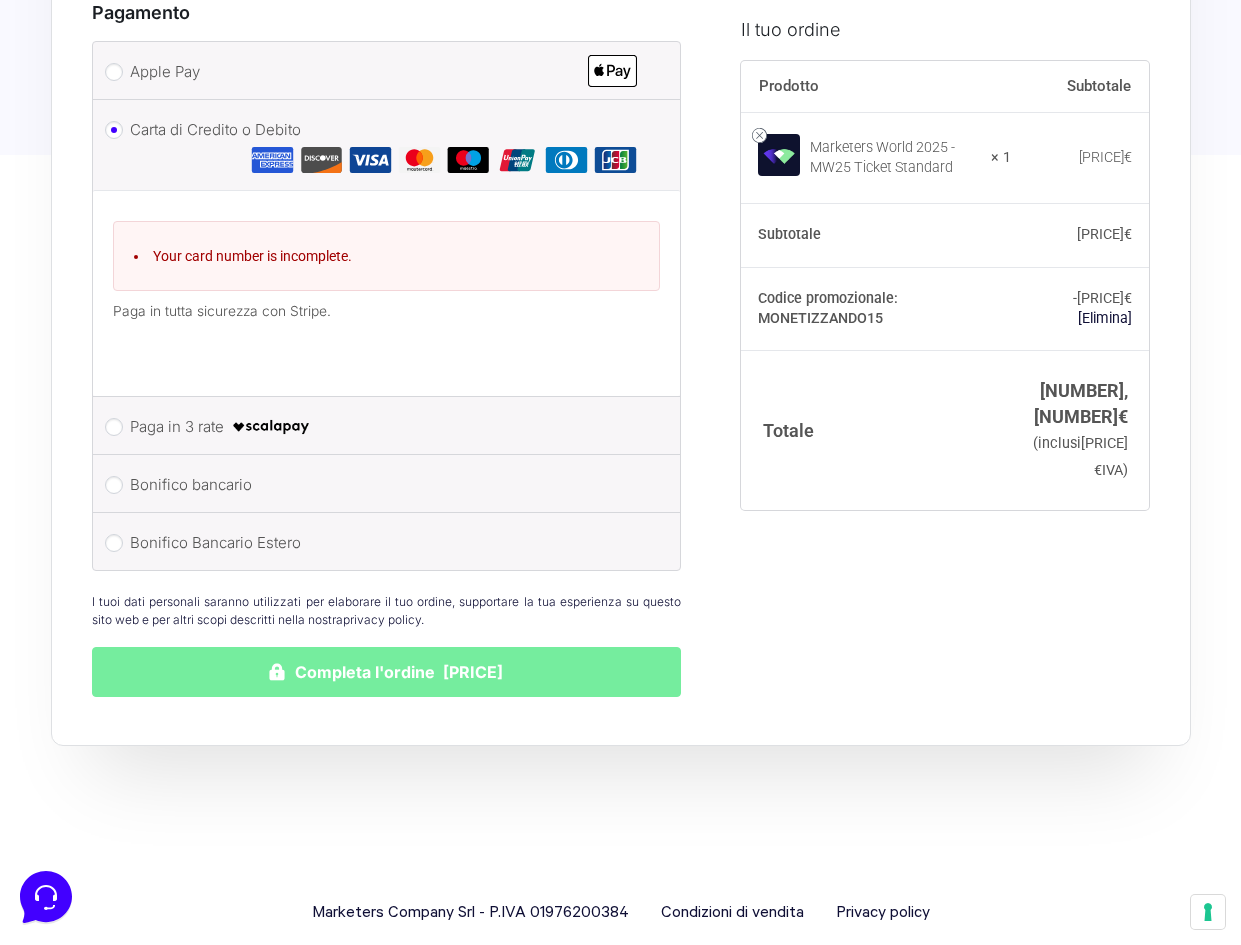 click on "Completa l'ordine  [PRICE]" at bounding box center [387, 672] 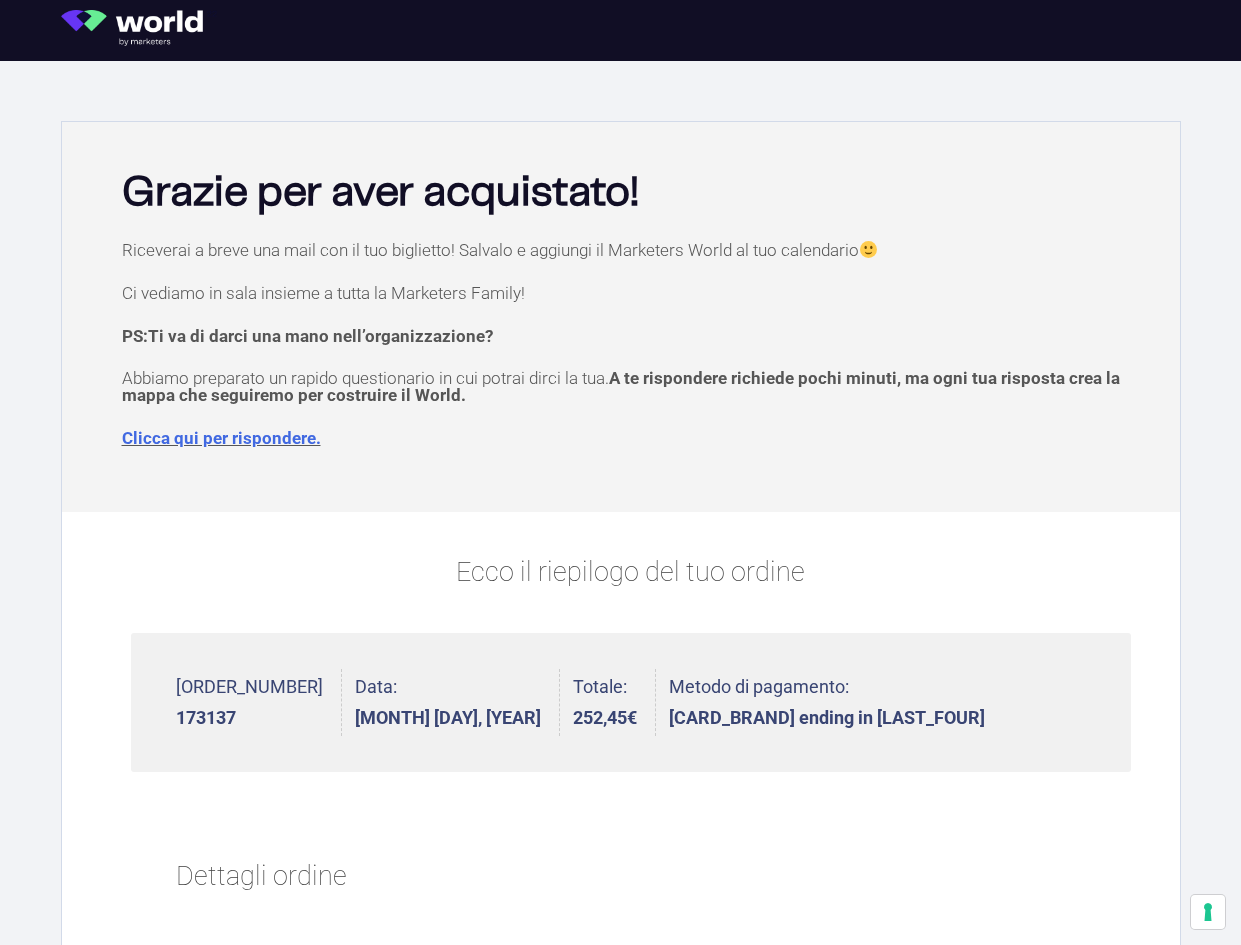 scroll, scrollTop: 0, scrollLeft: 0, axis: both 